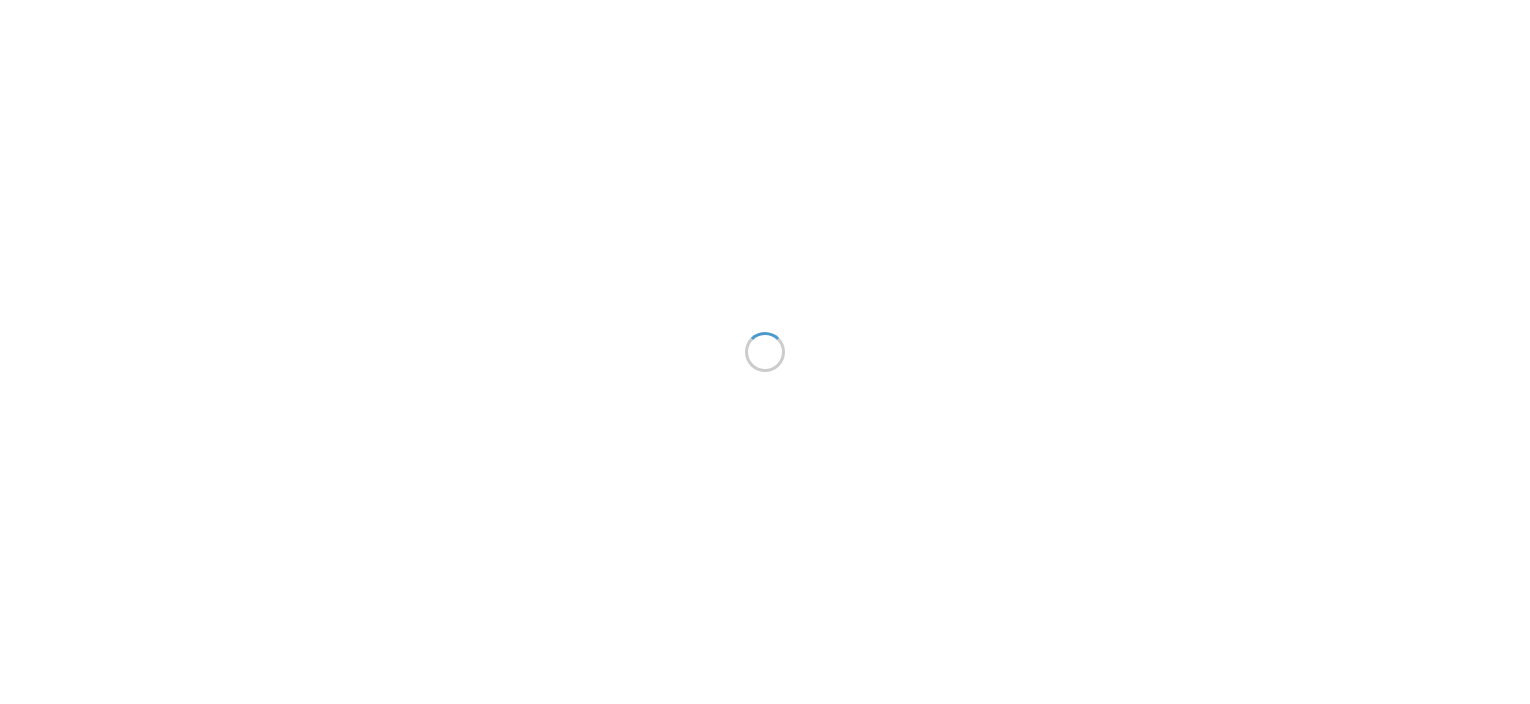 scroll, scrollTop: 0, scrollLeft: 0, axis: both 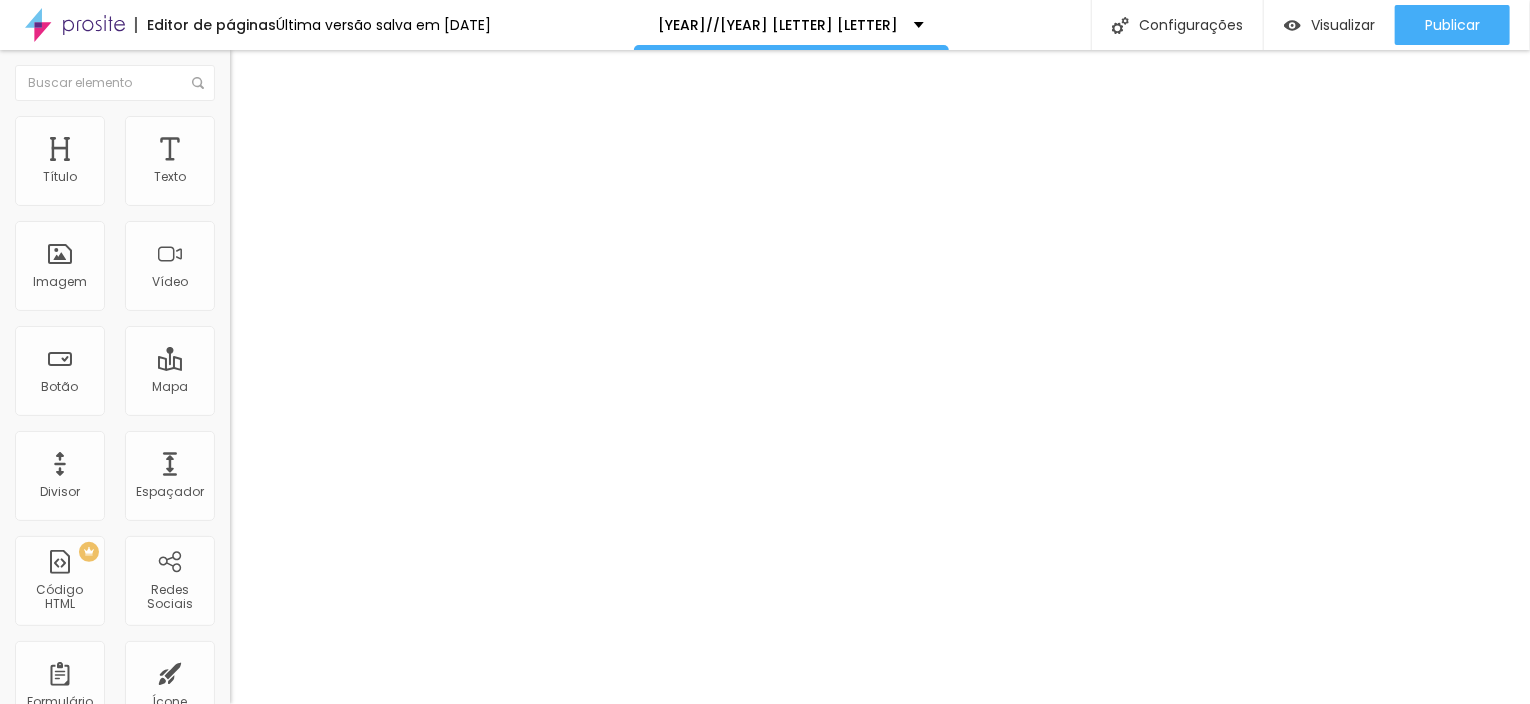 type on "23" 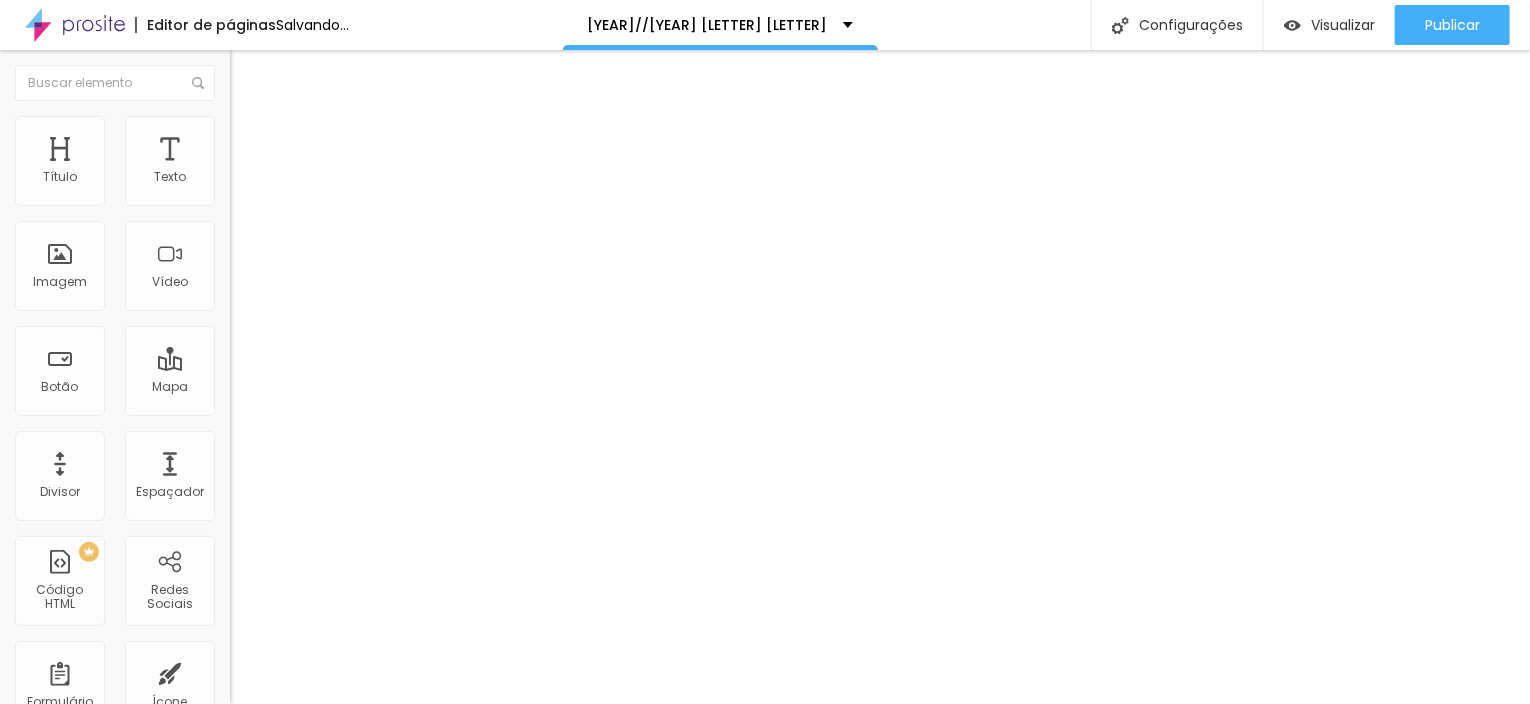 type on "20" 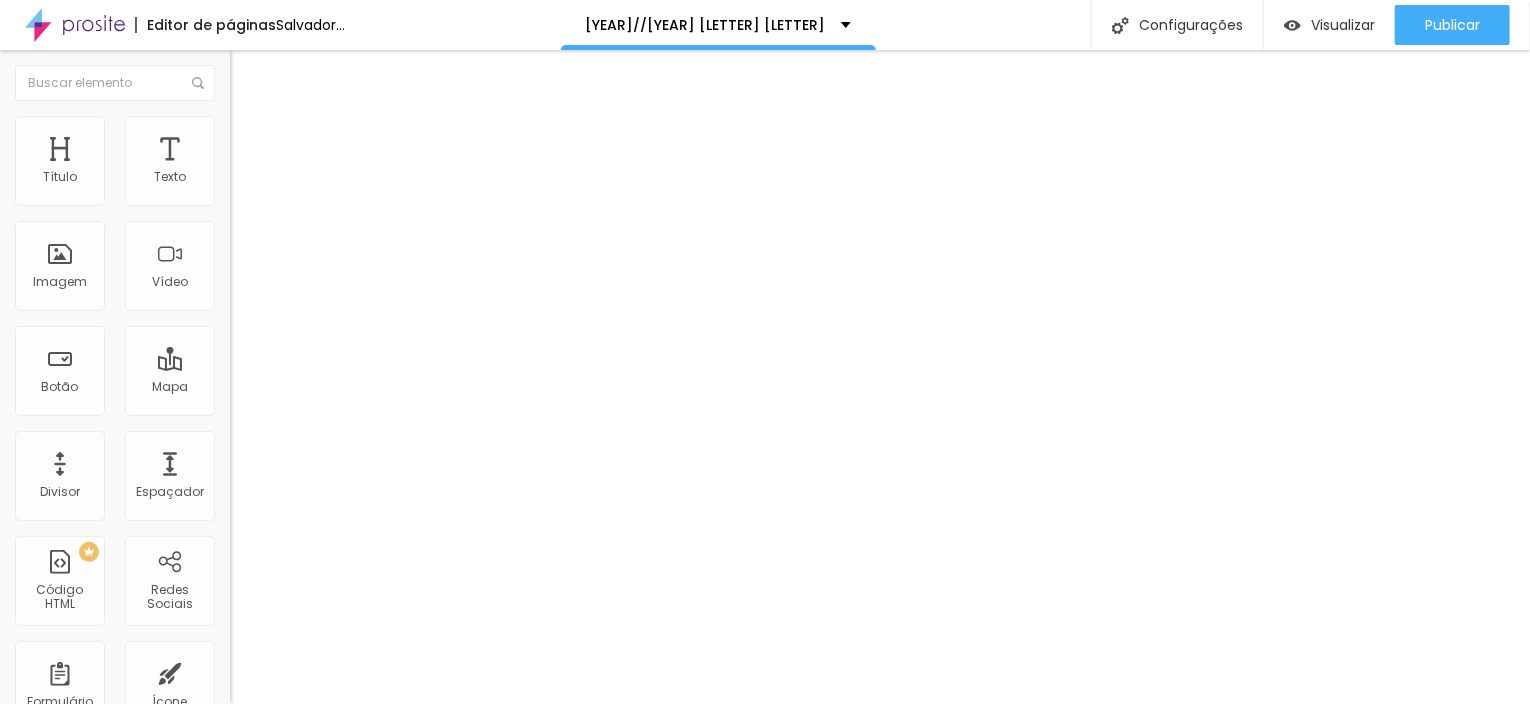 type on "18" 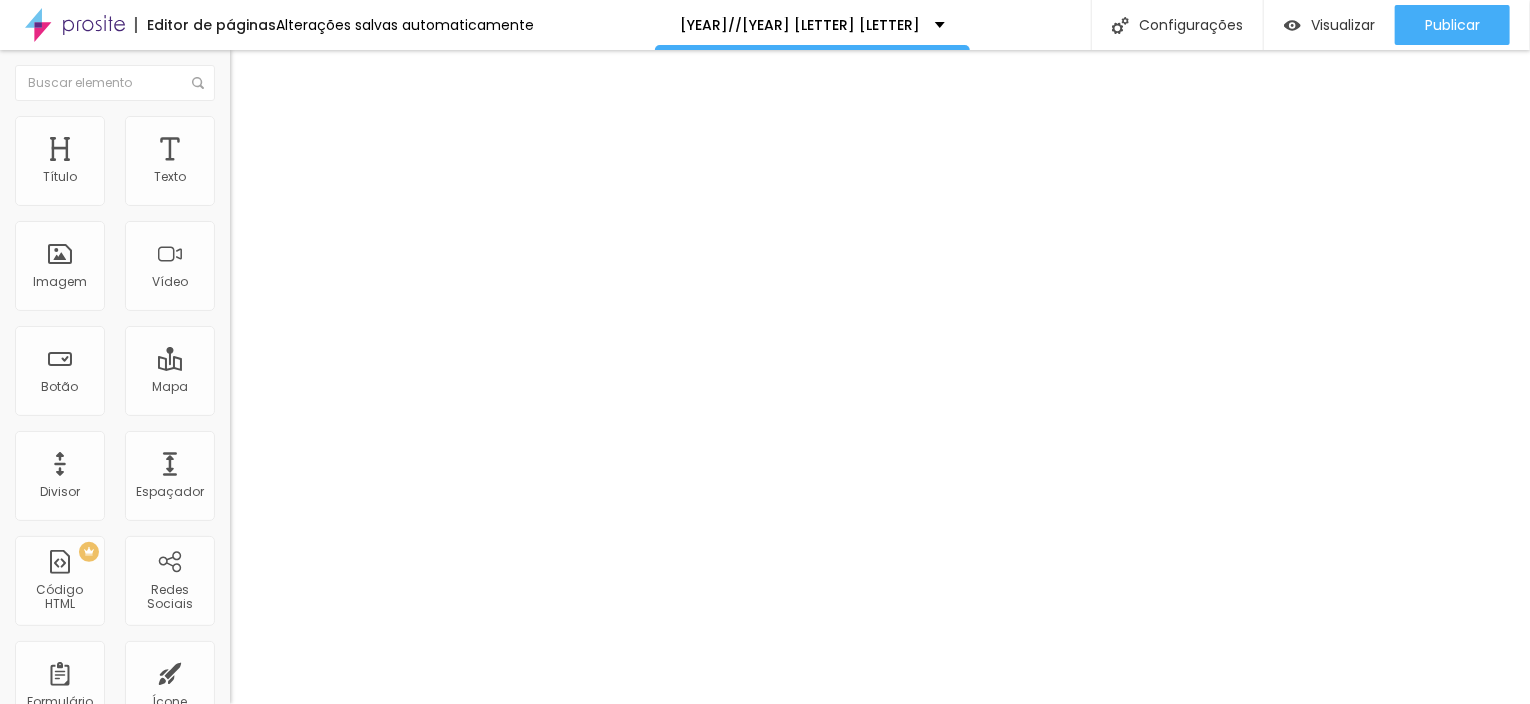 type on "17" 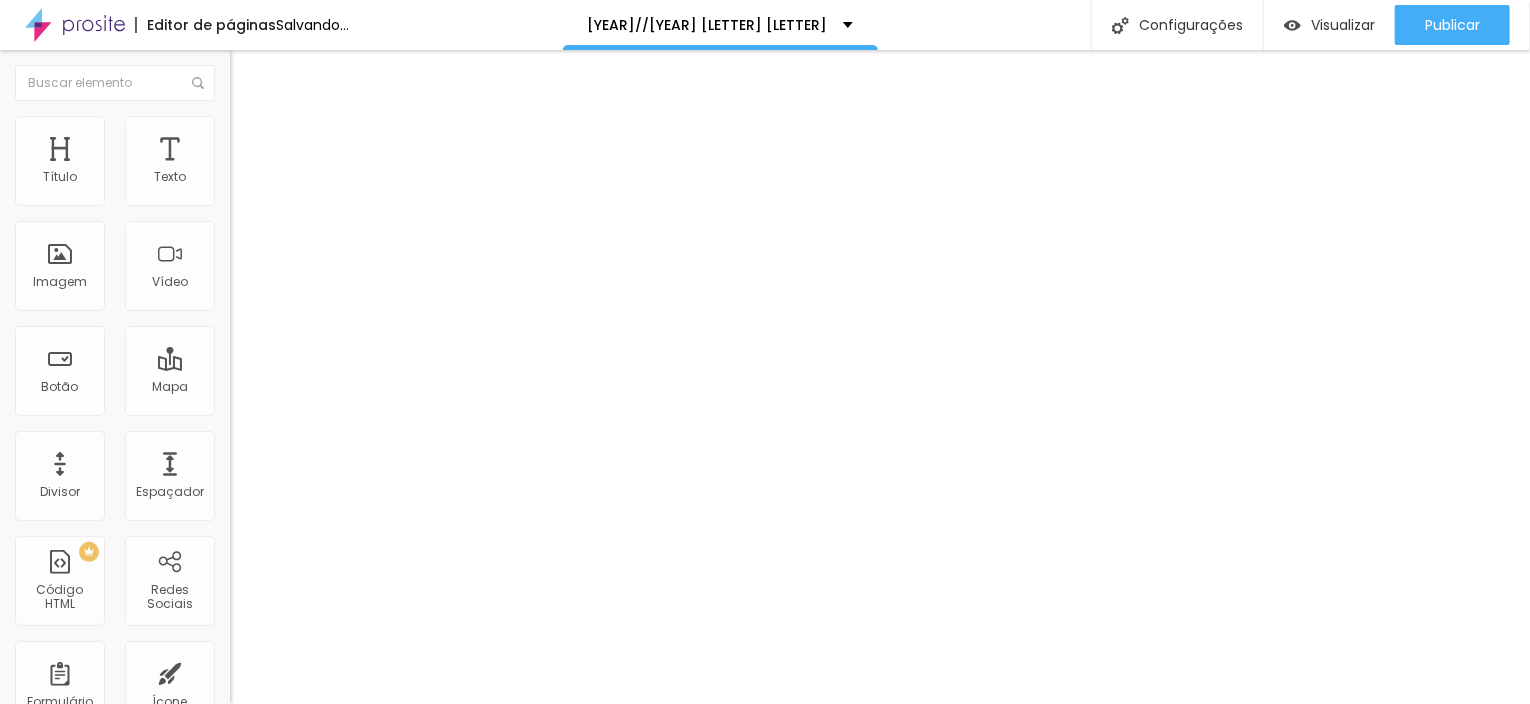 type on "16" 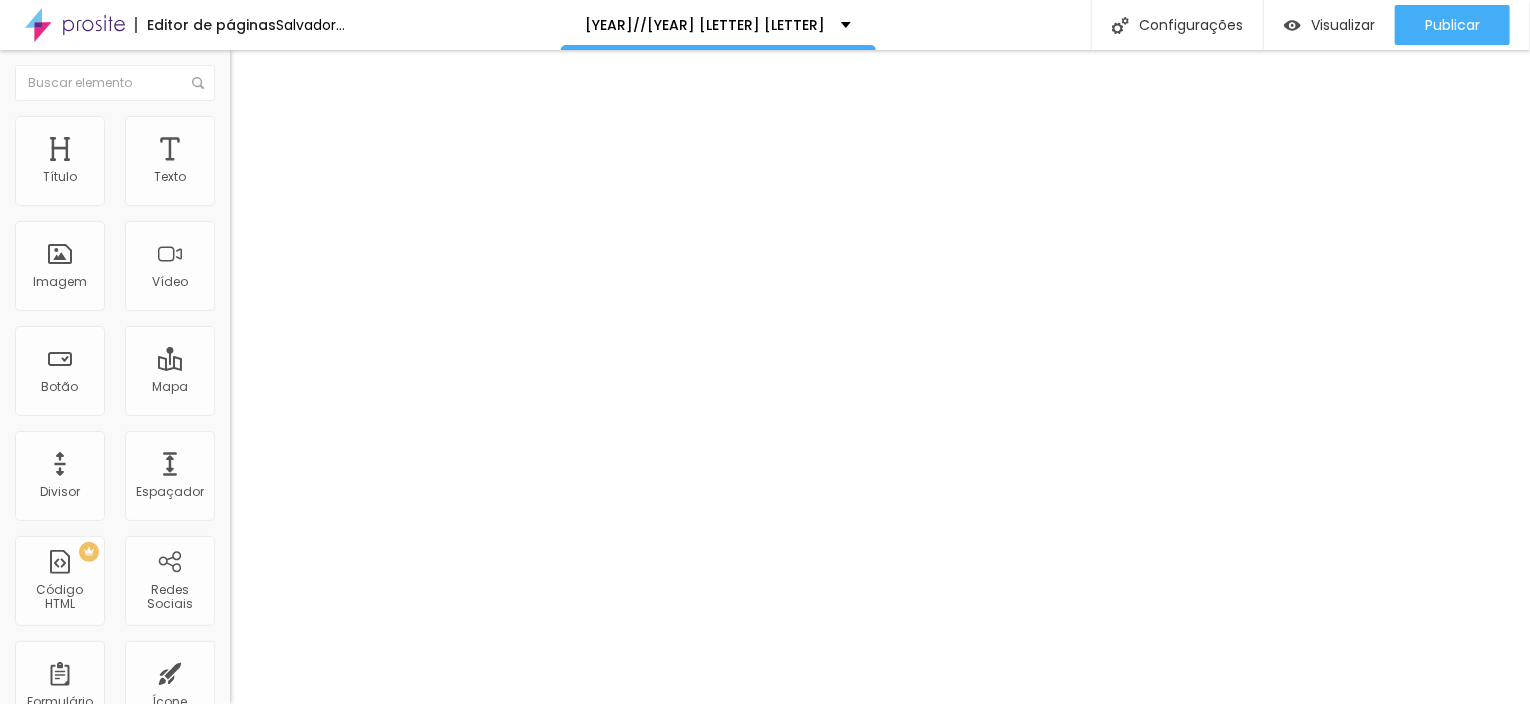 type on "16" 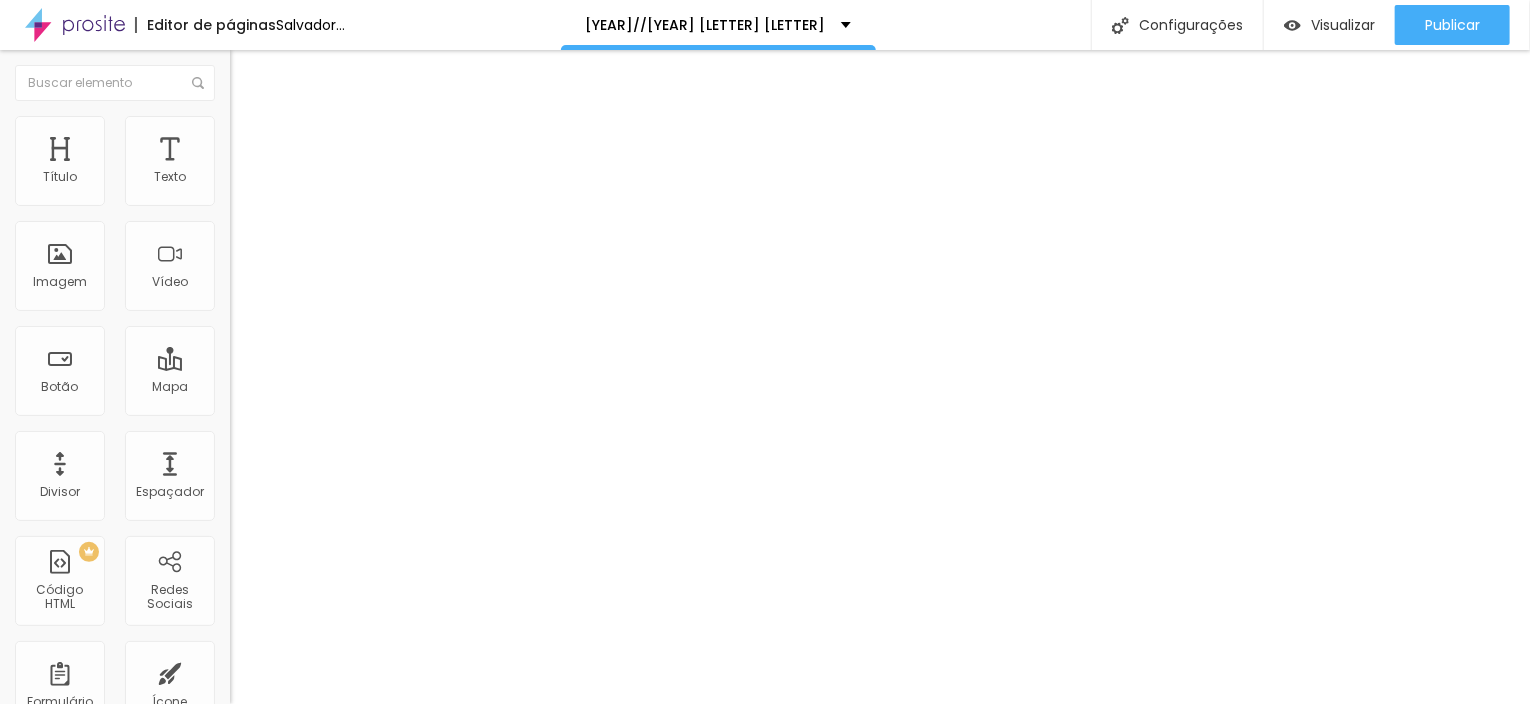 type on "17" 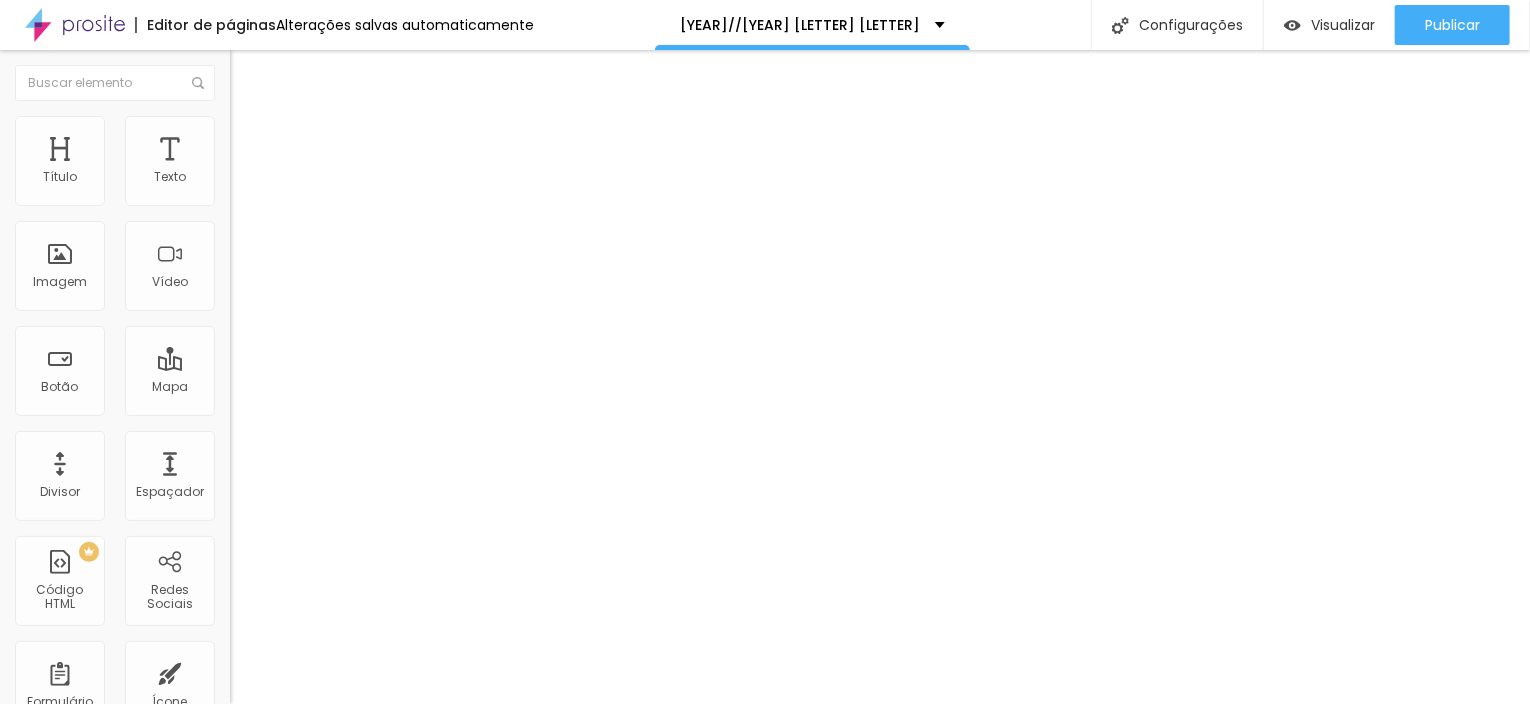 type on "17" 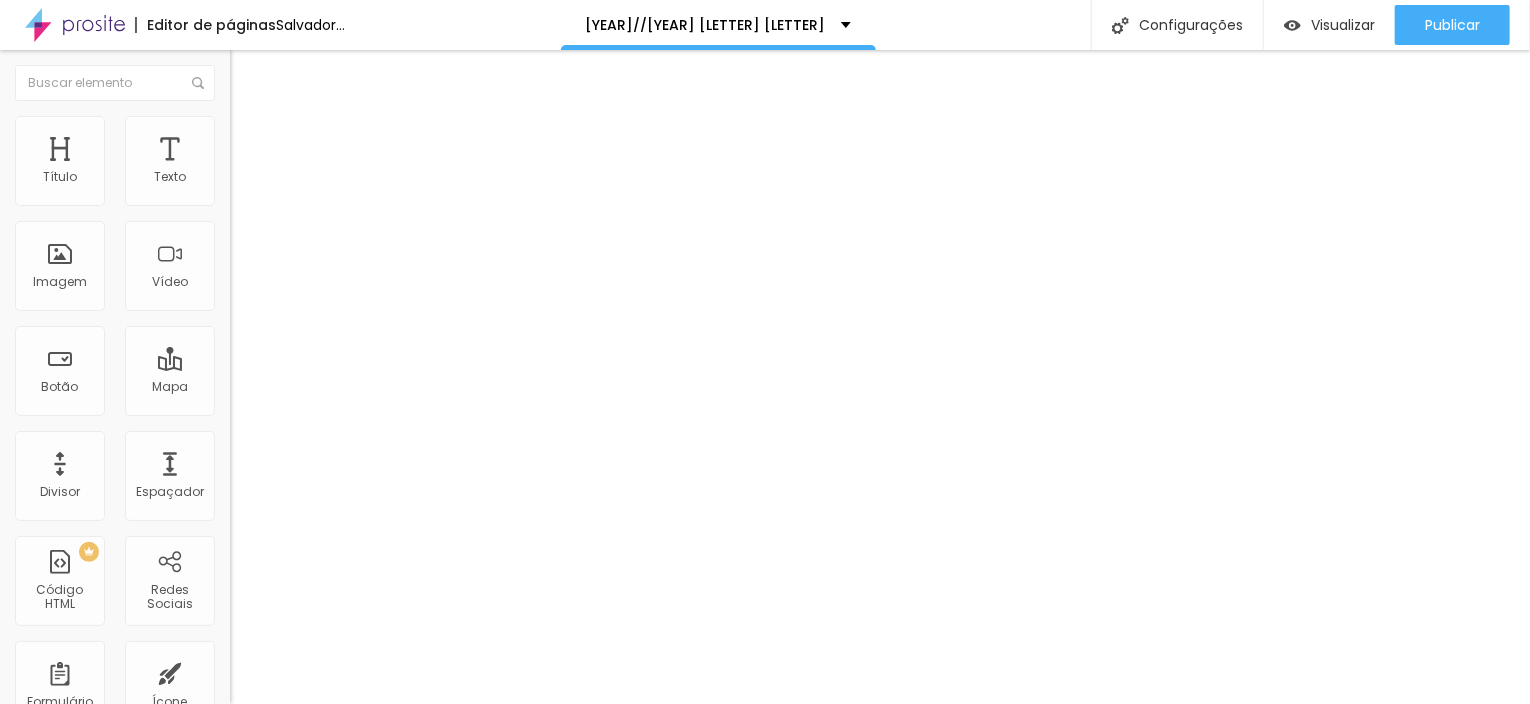 type on "20" 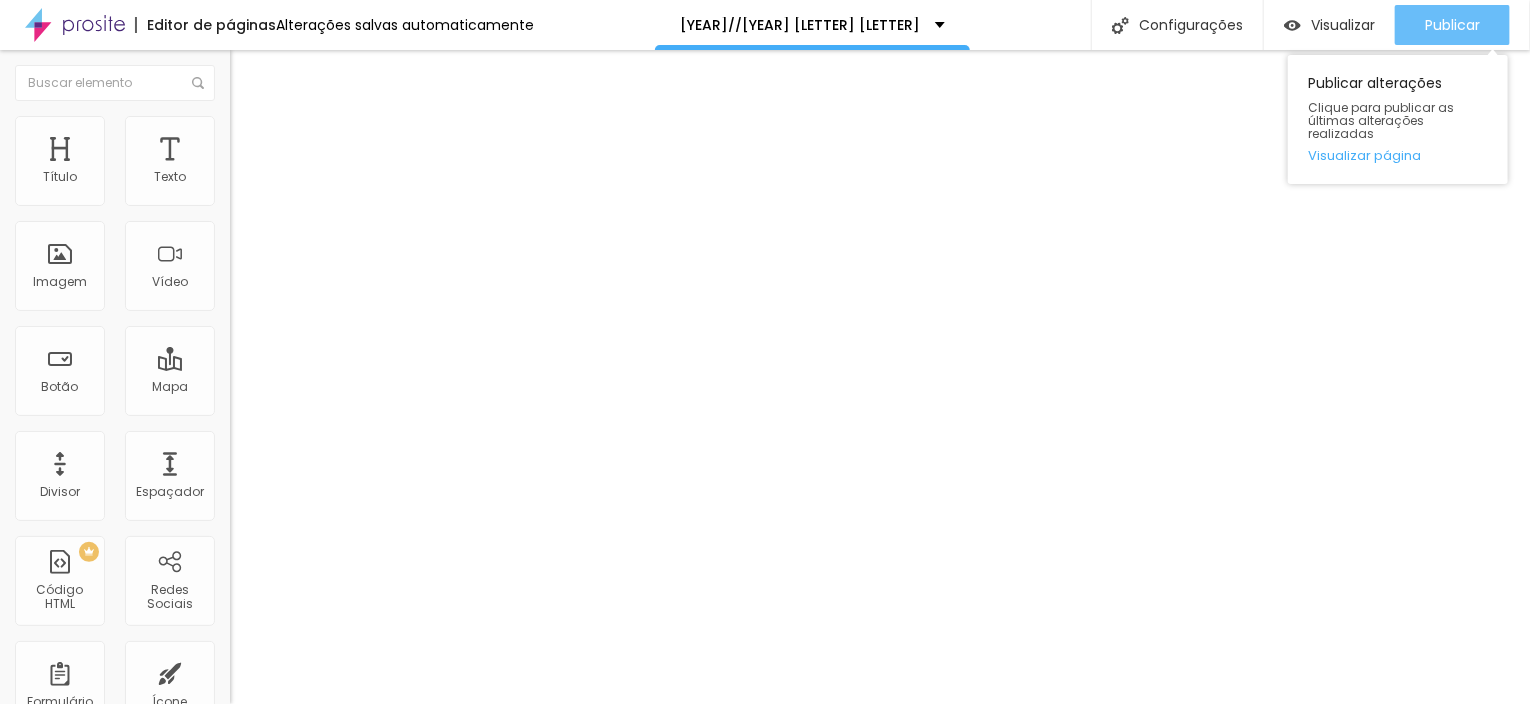 click on "Publicar" at bounding box center [1452, 25] 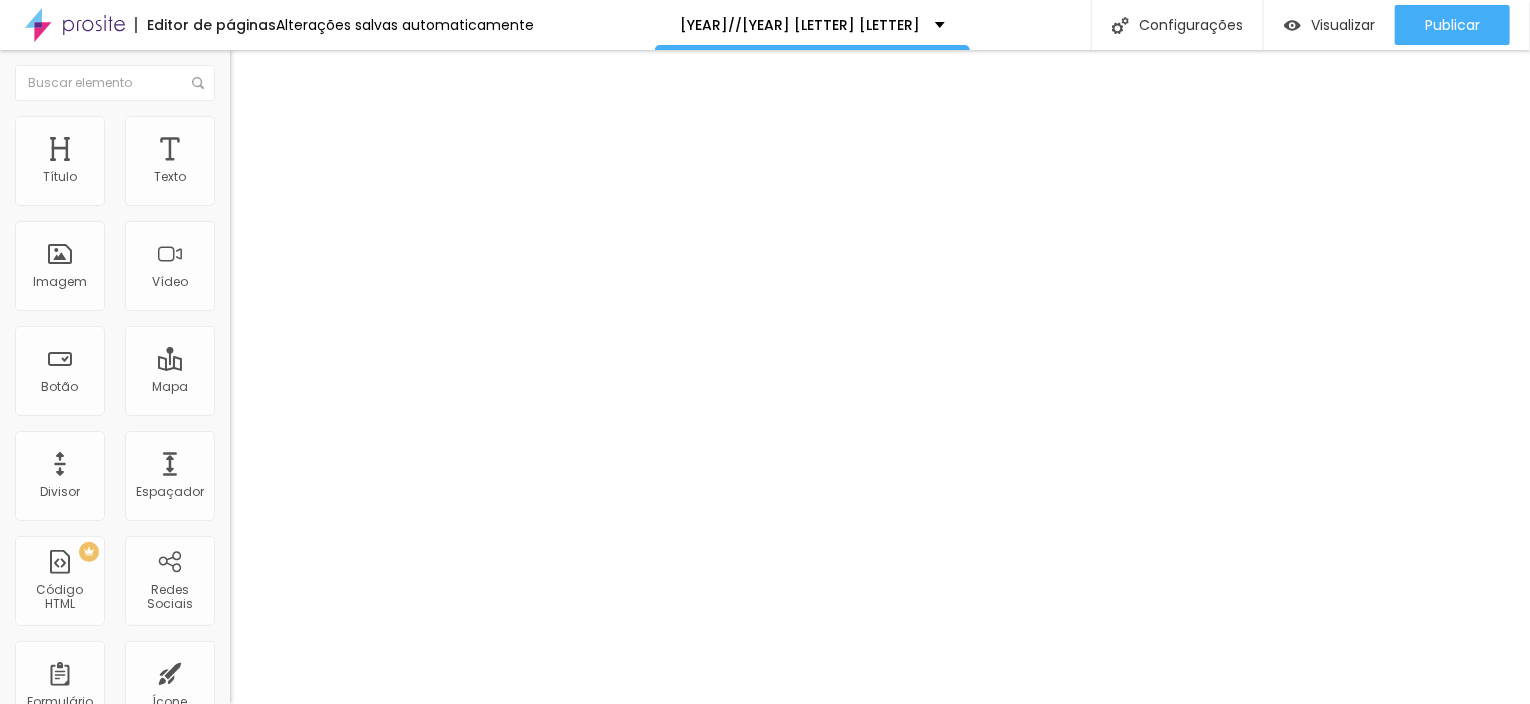type on "24" 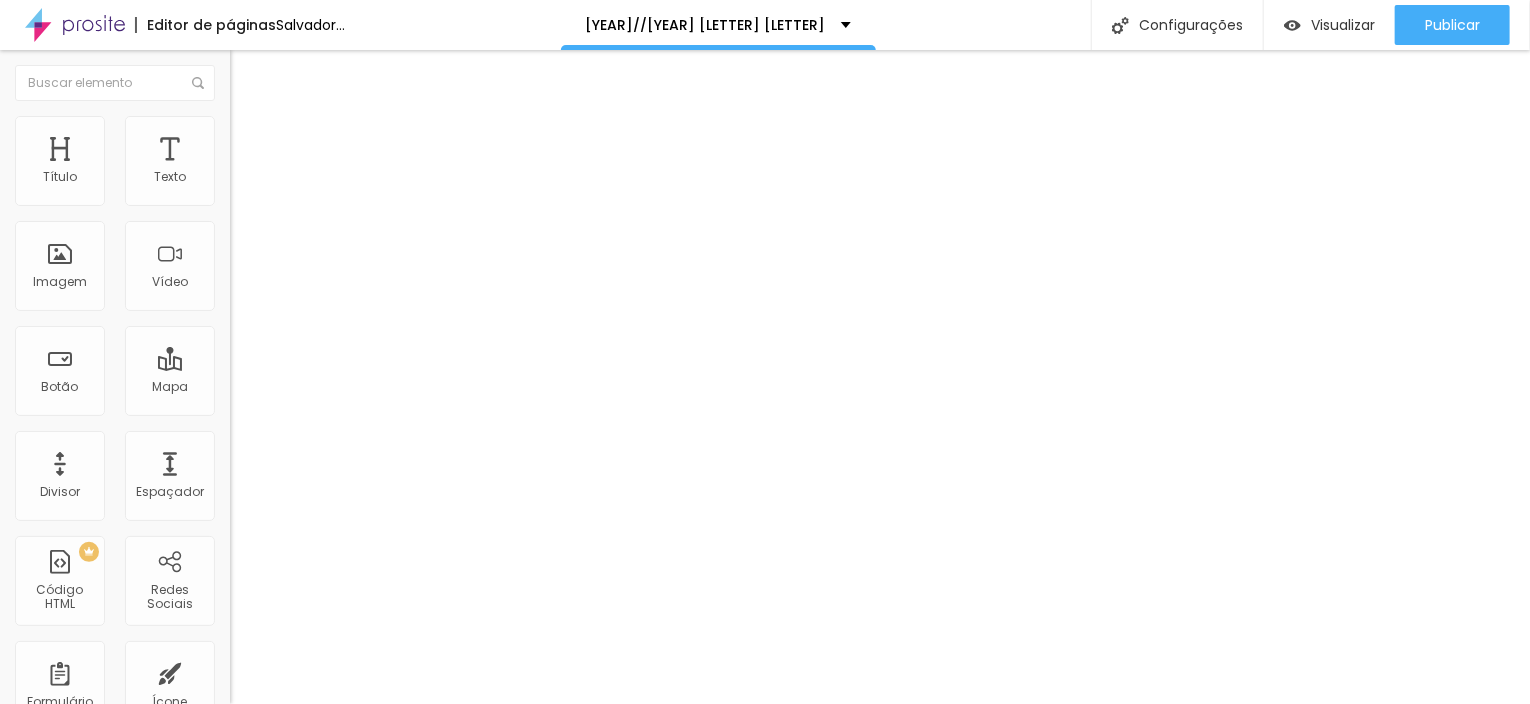 type on "23" 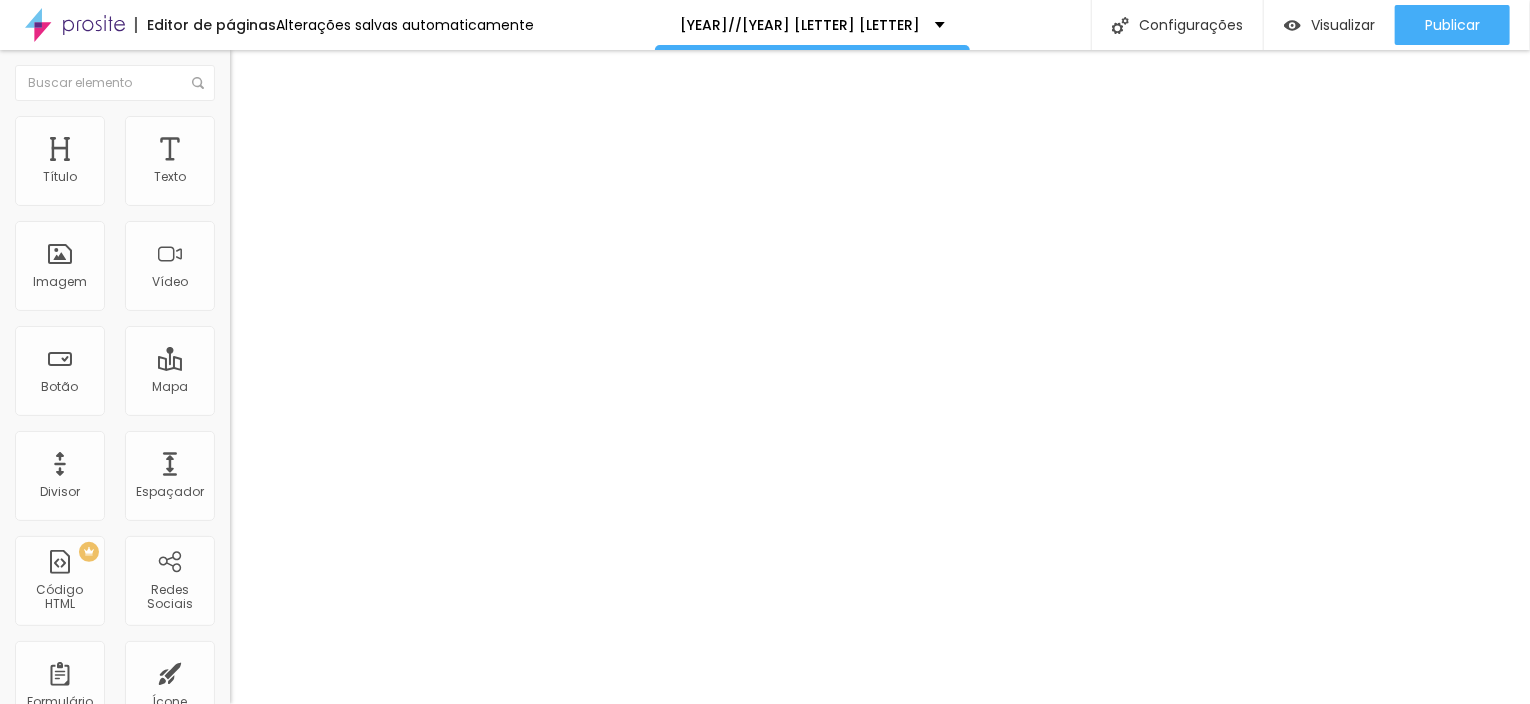 type on "20" 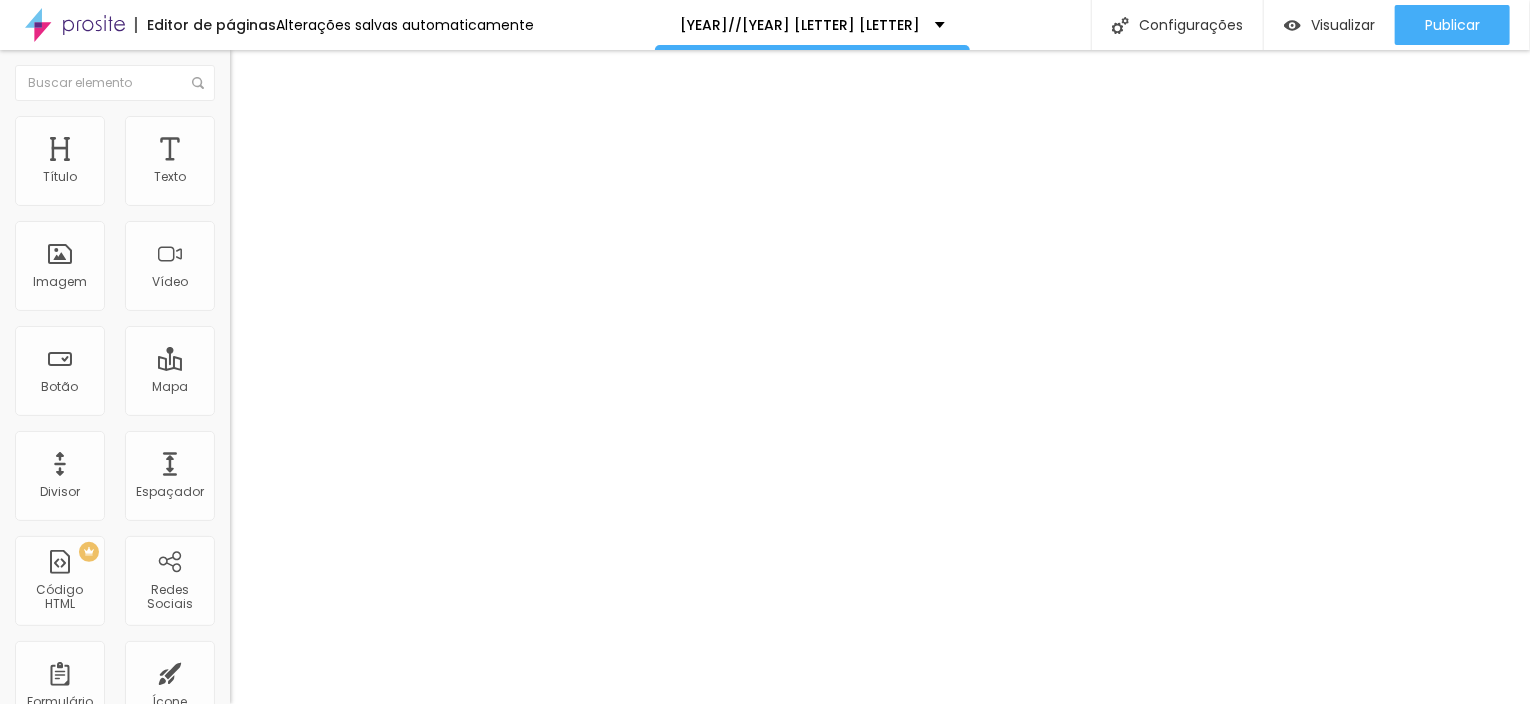 type on "24" 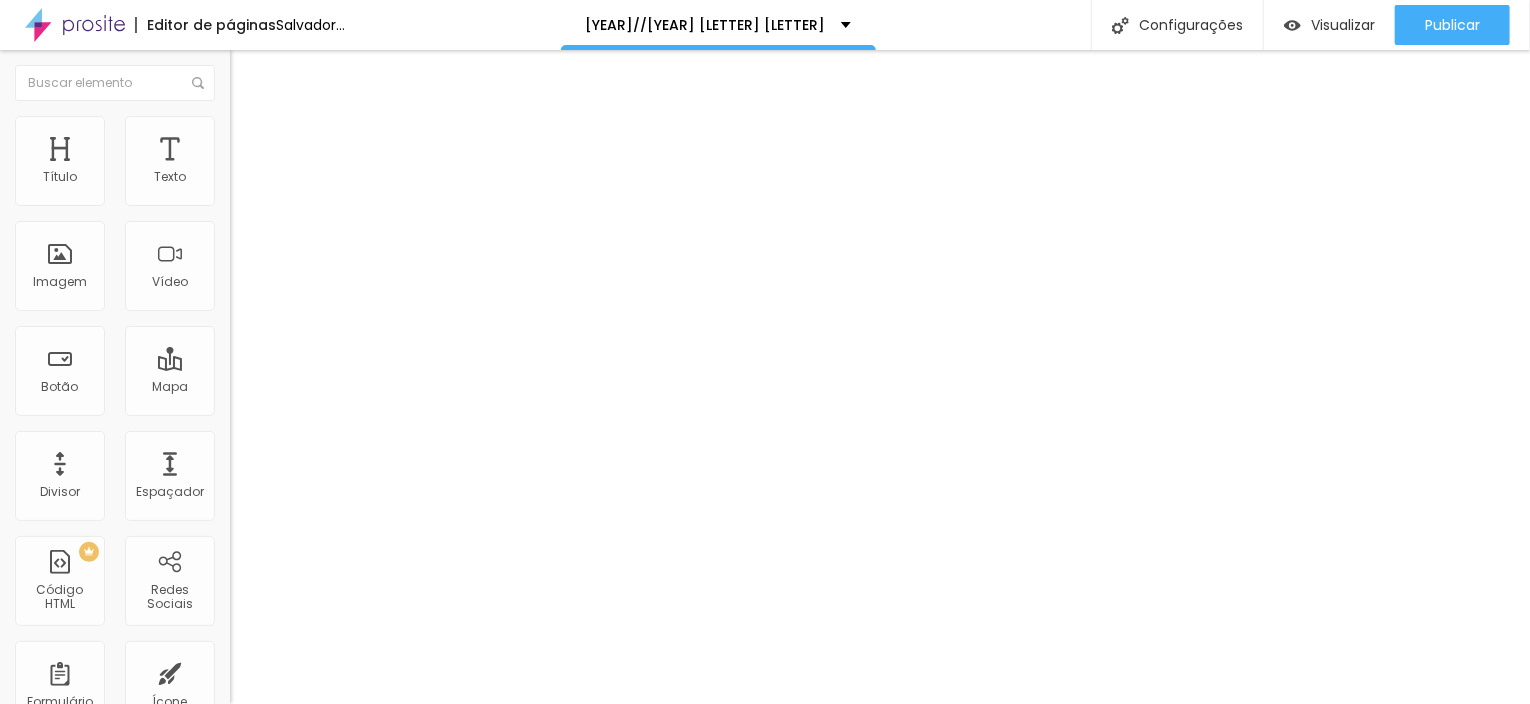 drag, startPoint x: 72, startPoint y: 451, endPoint x: 164, endPoint y: 451, distance: 92 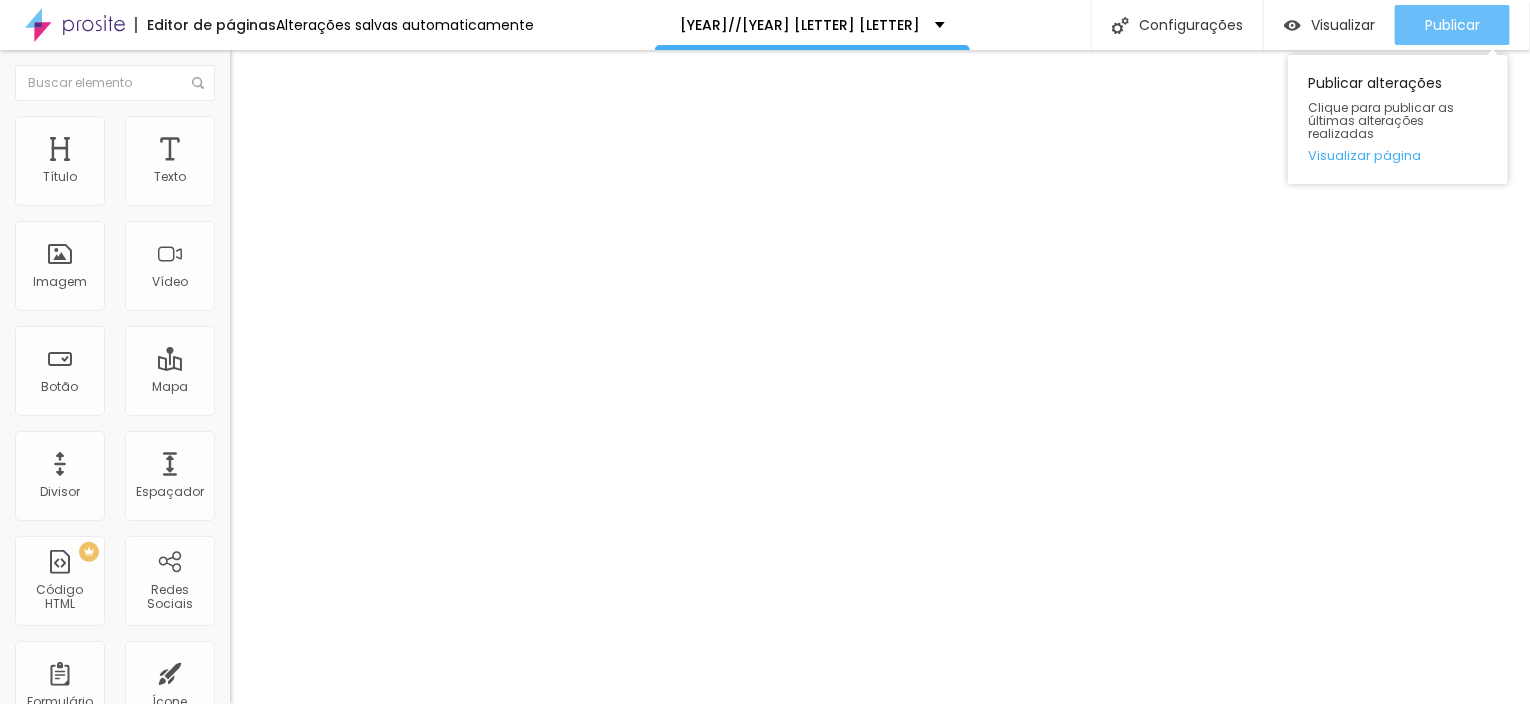 click on "Publicar" at bounding box center (1452, 25) 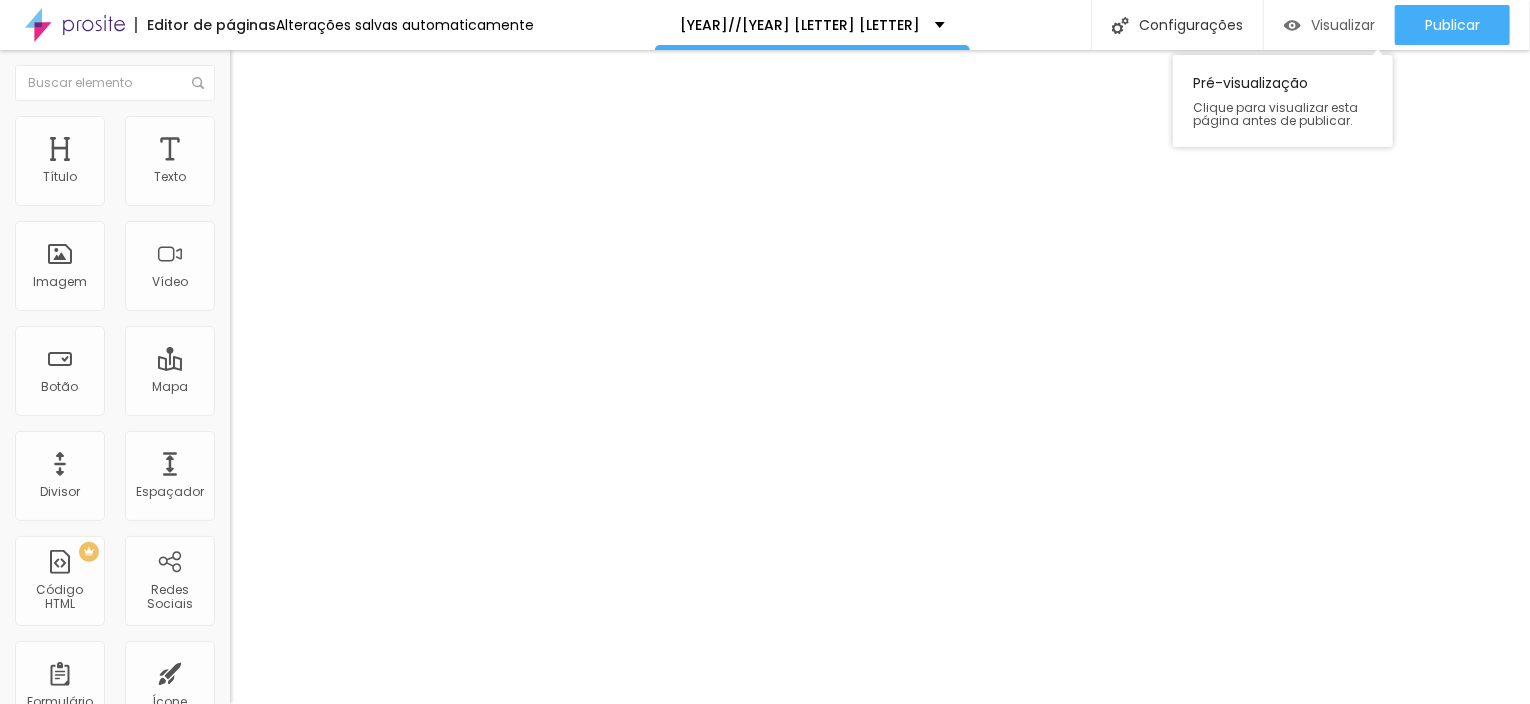 click on "Visualizar" at bounding box center [1343, 25] 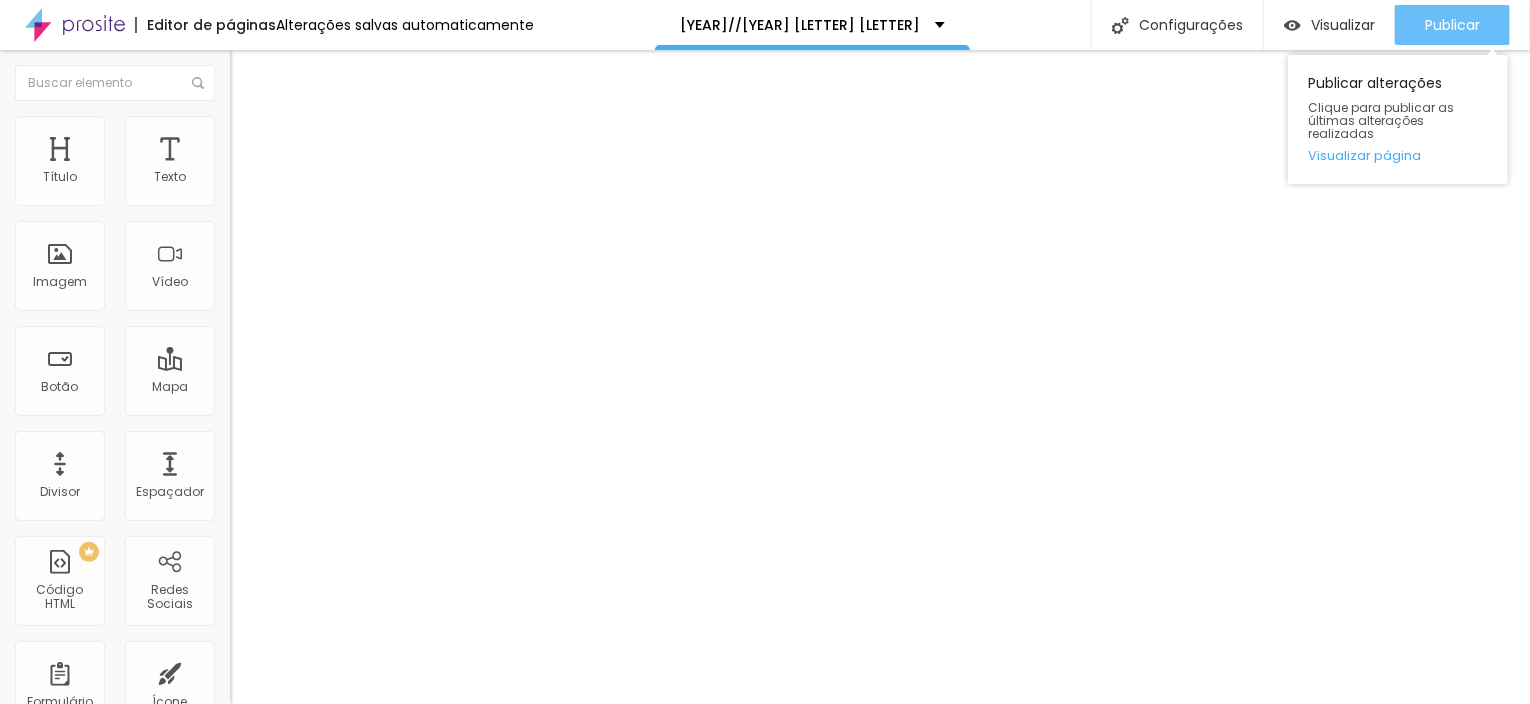 click on "Publicar" at bounding box center [1452, 25] 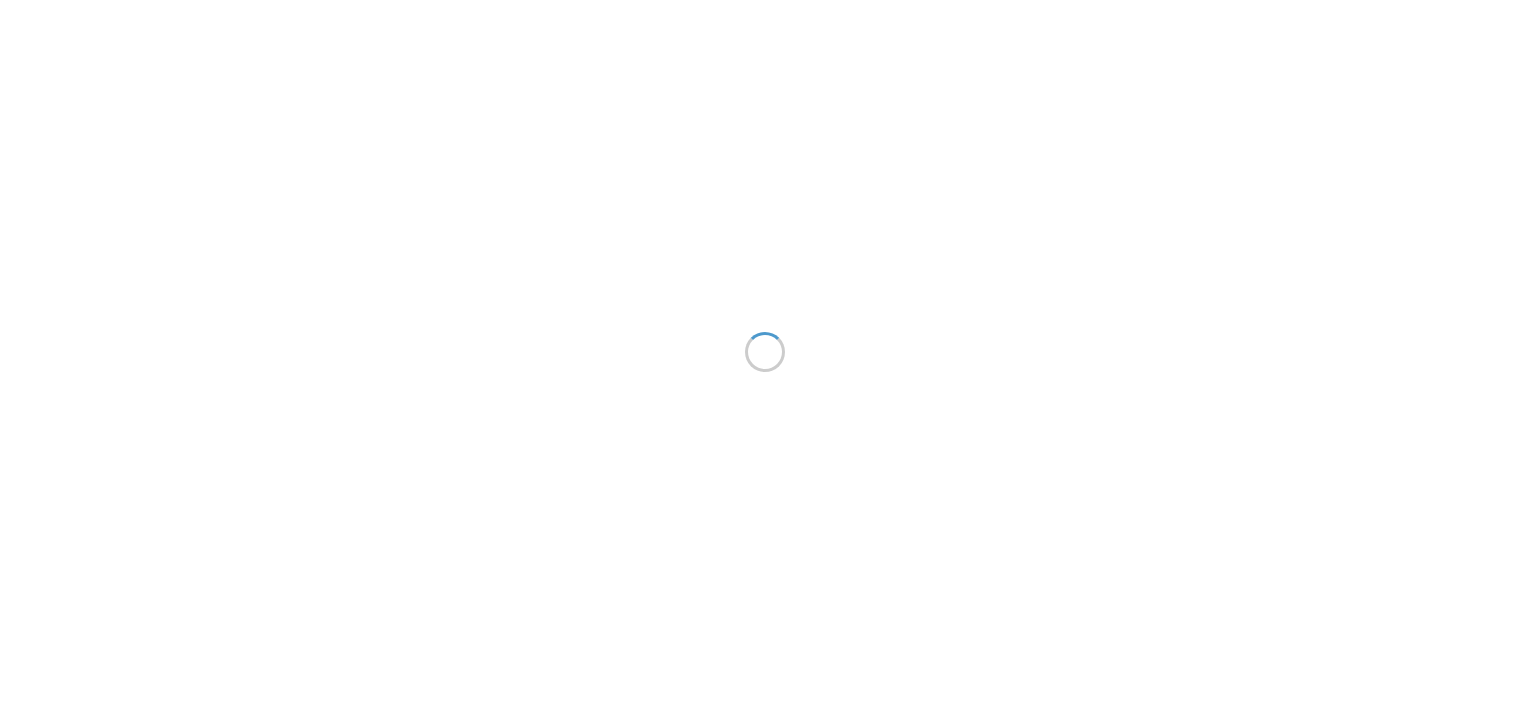 scroll, scrollTop: 0, scrollLeft: 0, axis: both 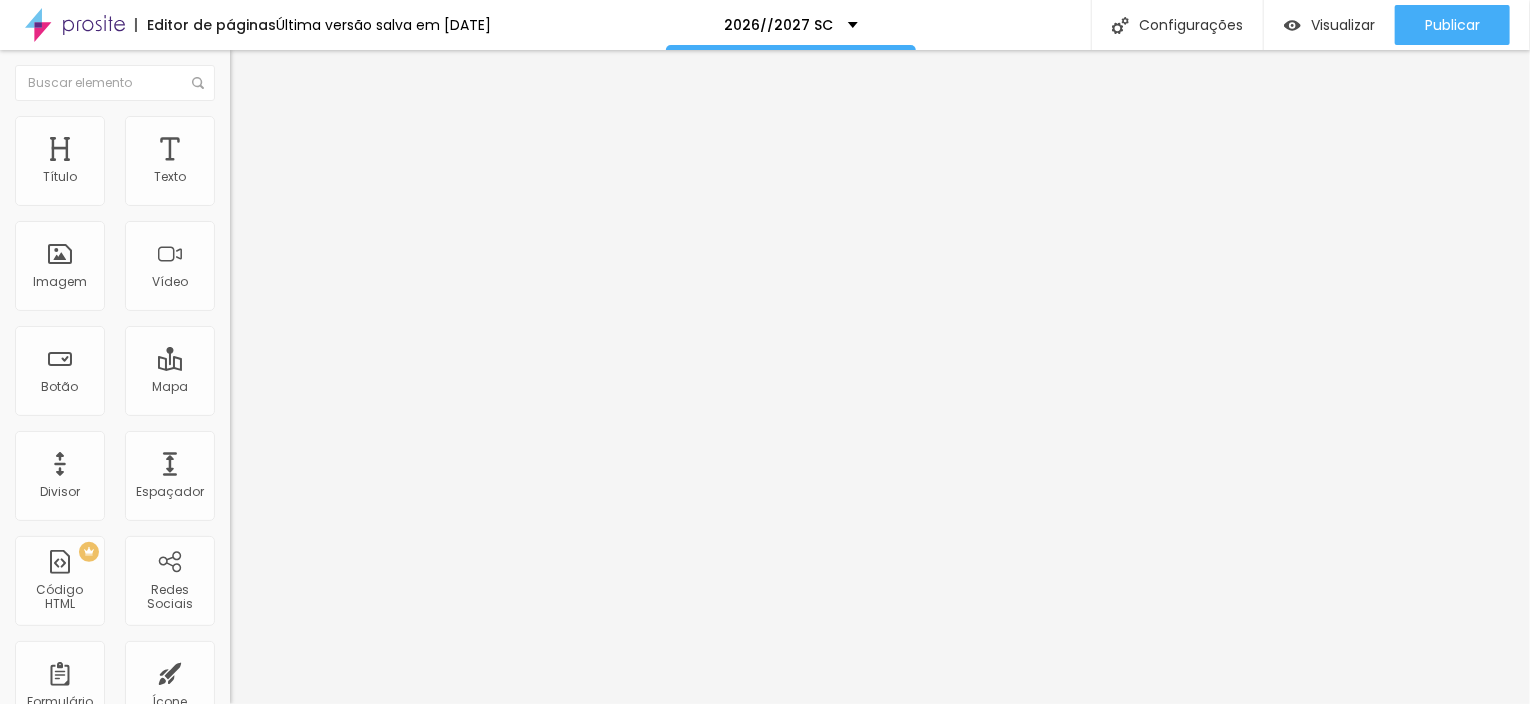 type on "26" 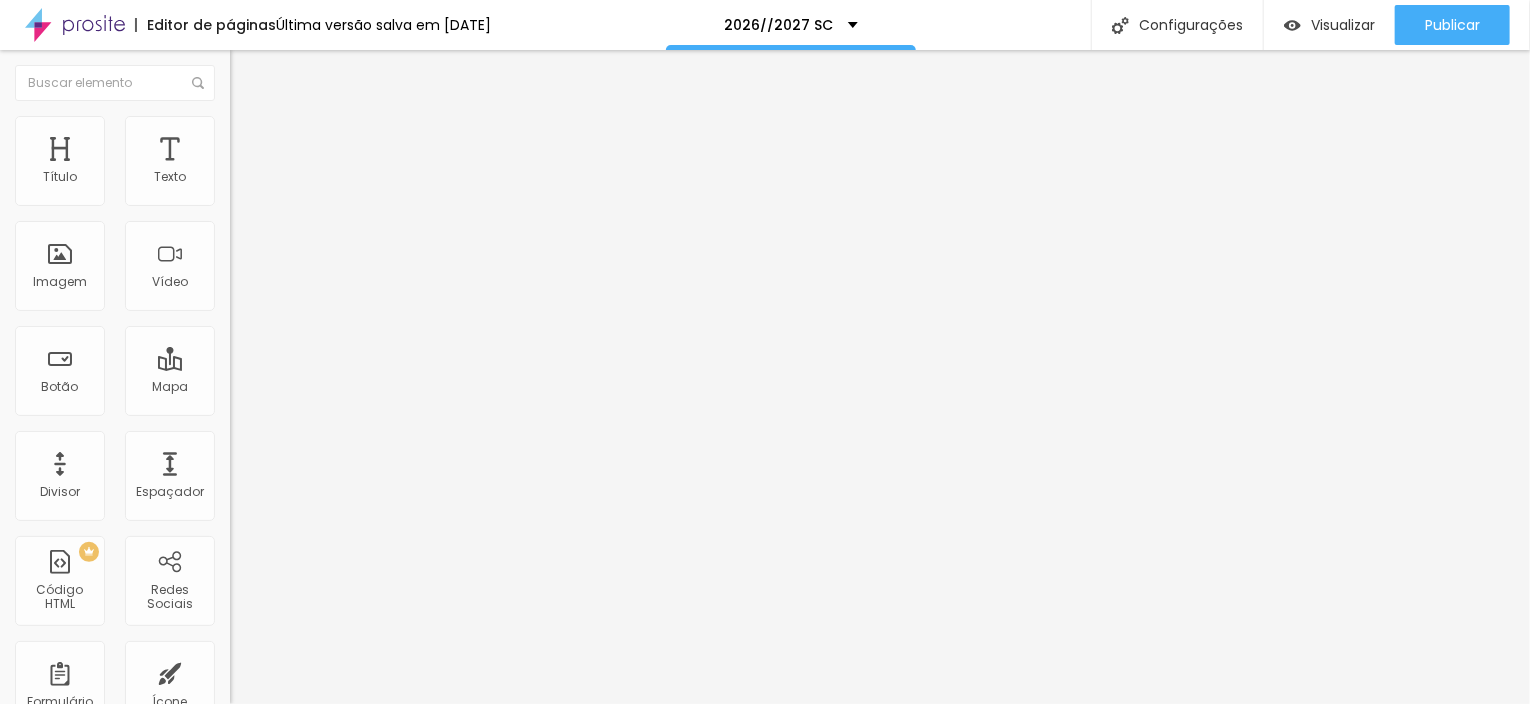 type on "25" 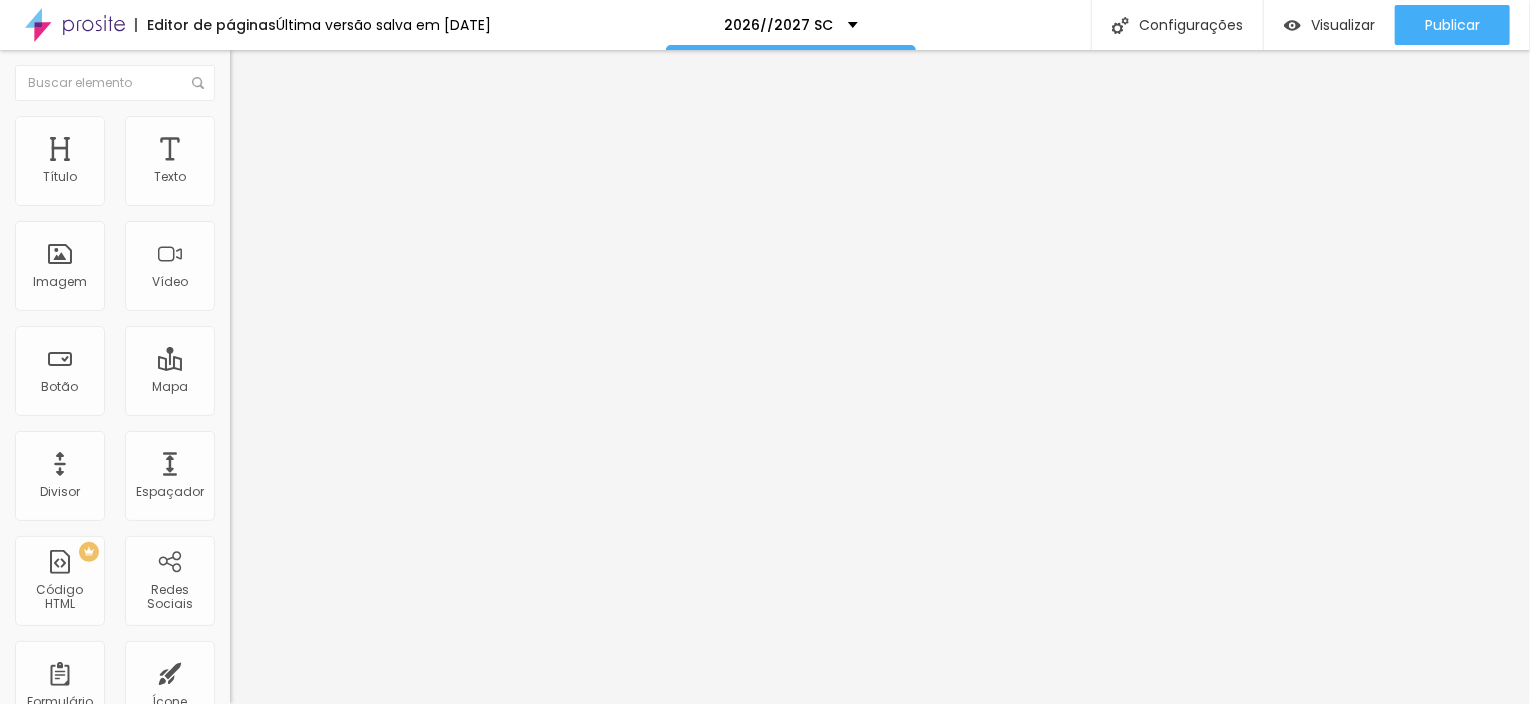 type on "24" 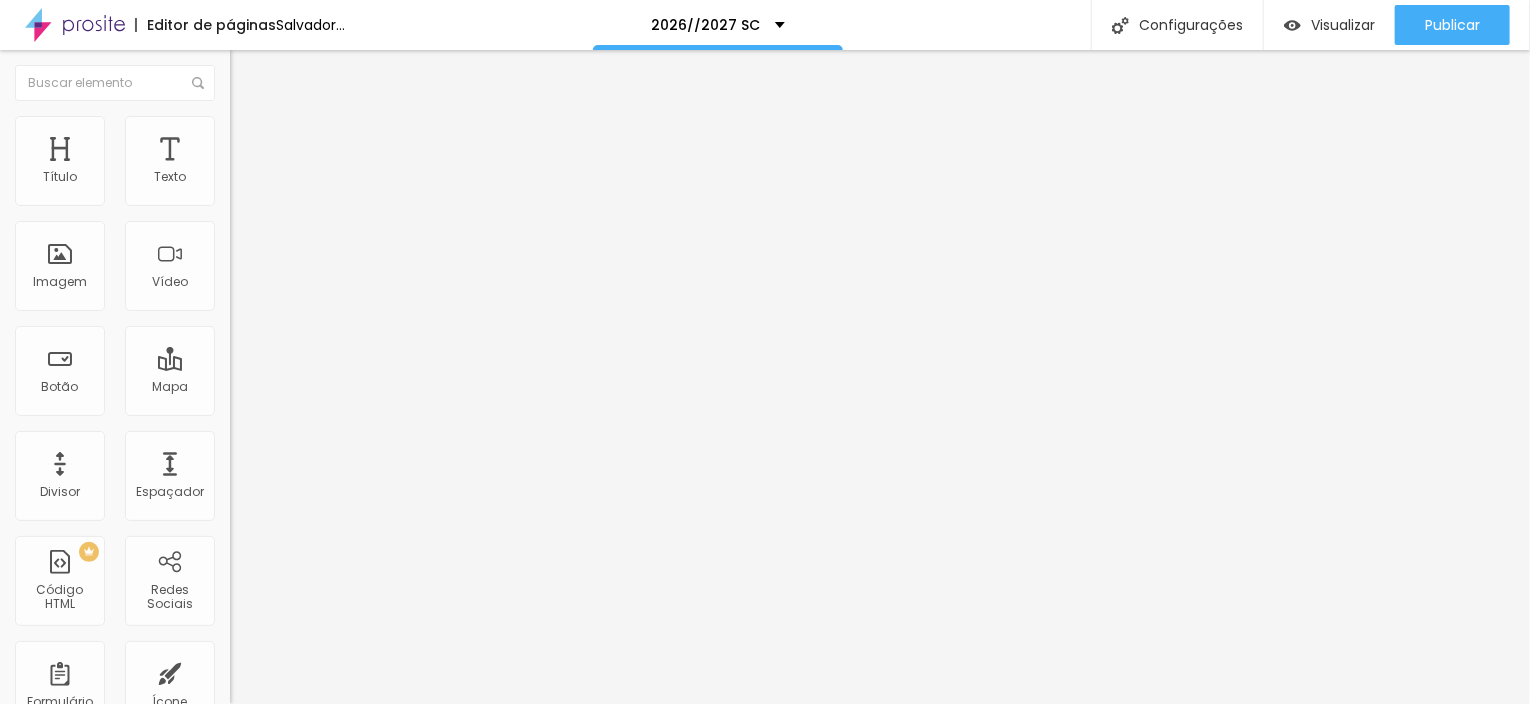type on "22" 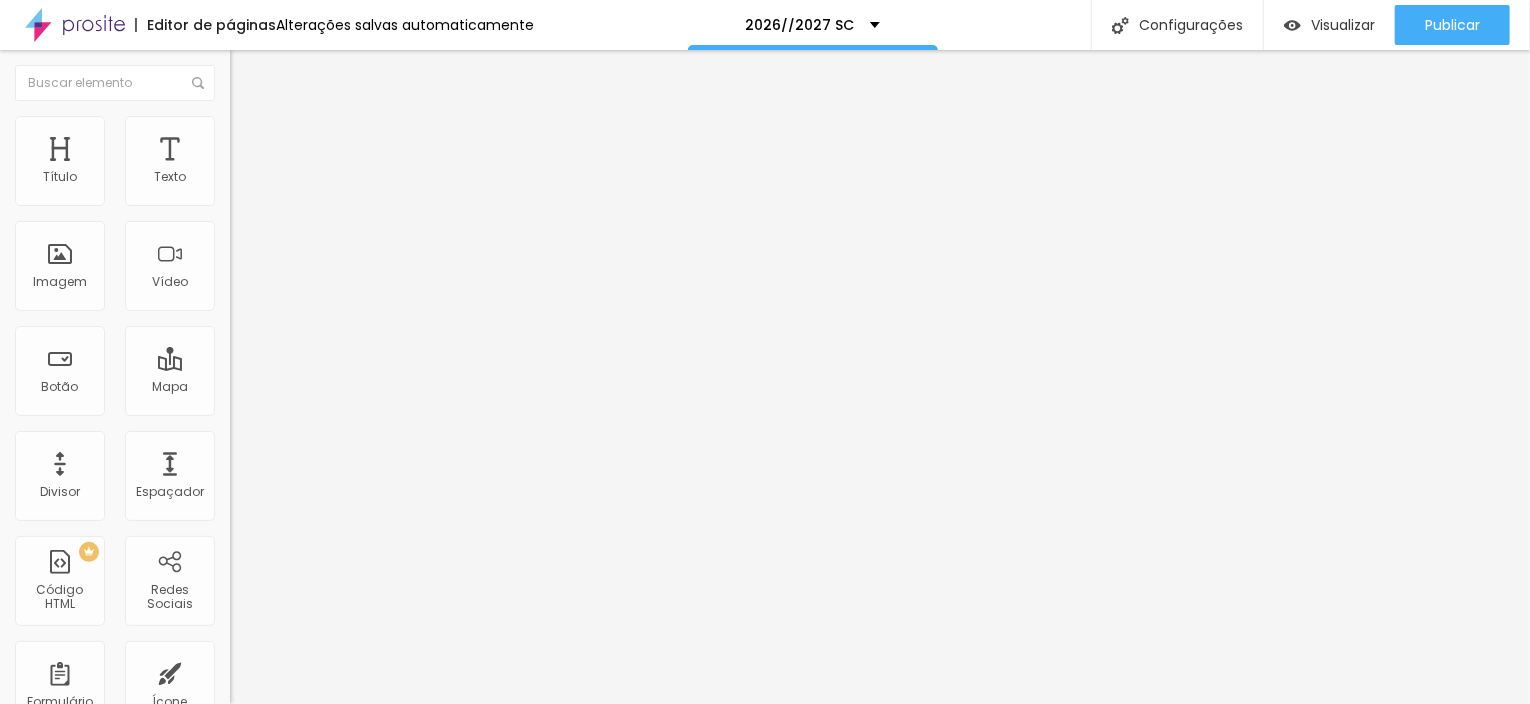 type on "20" 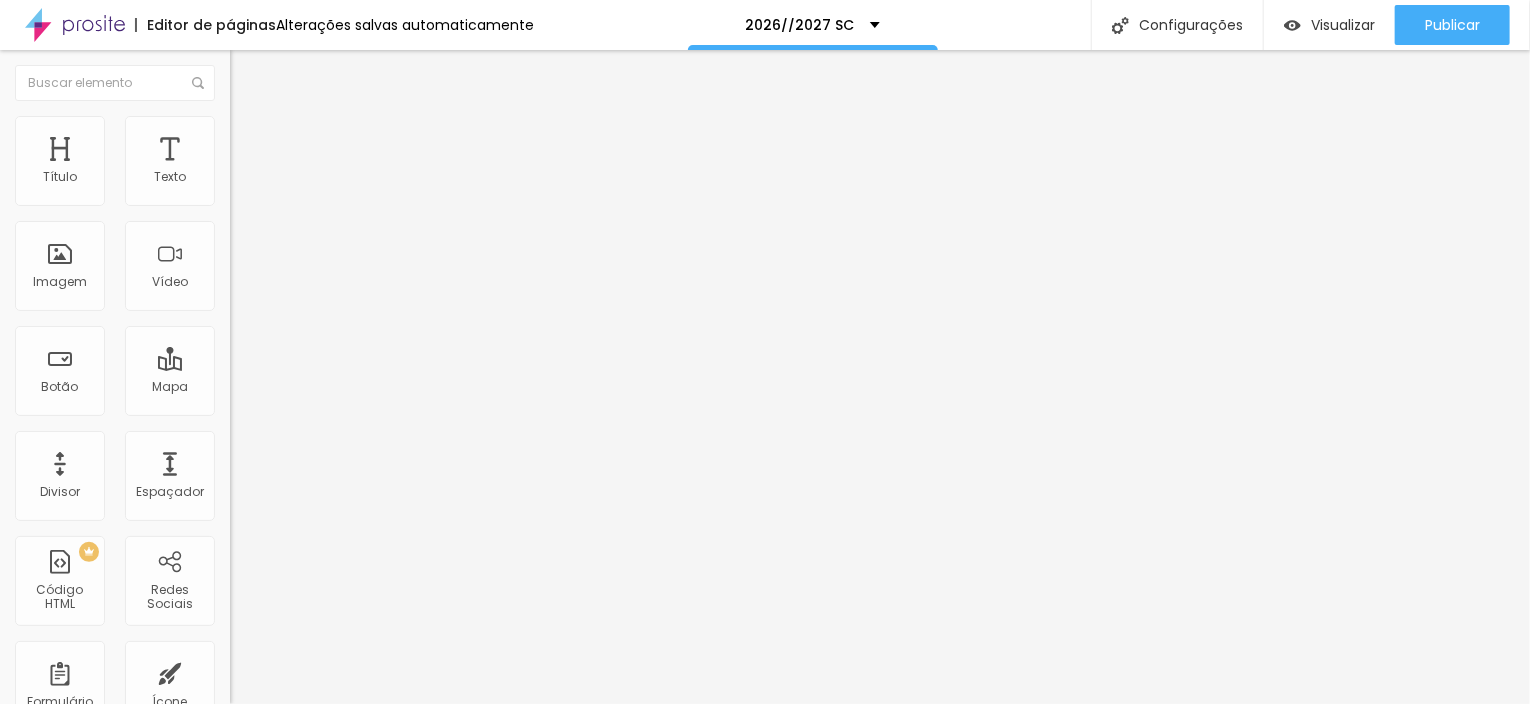type on "19" 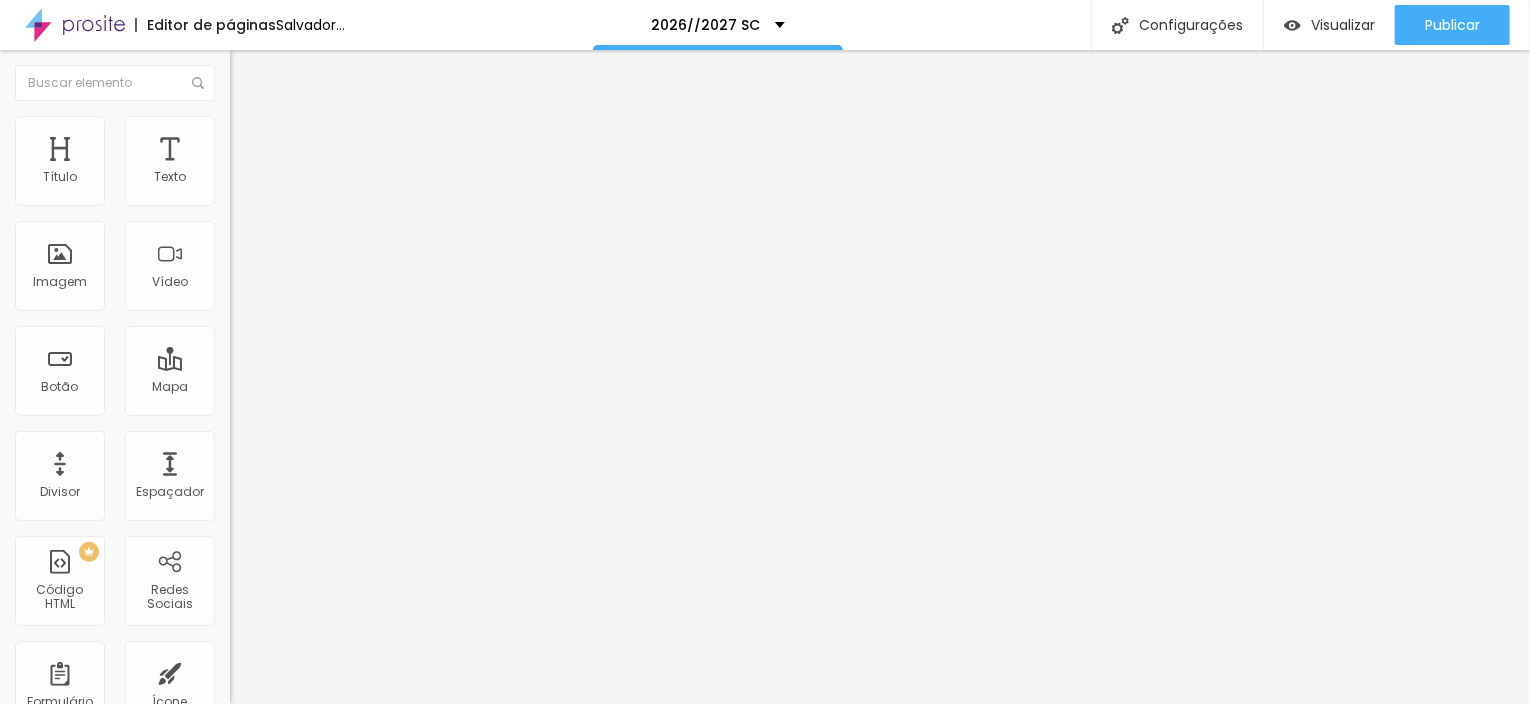 type on "20" 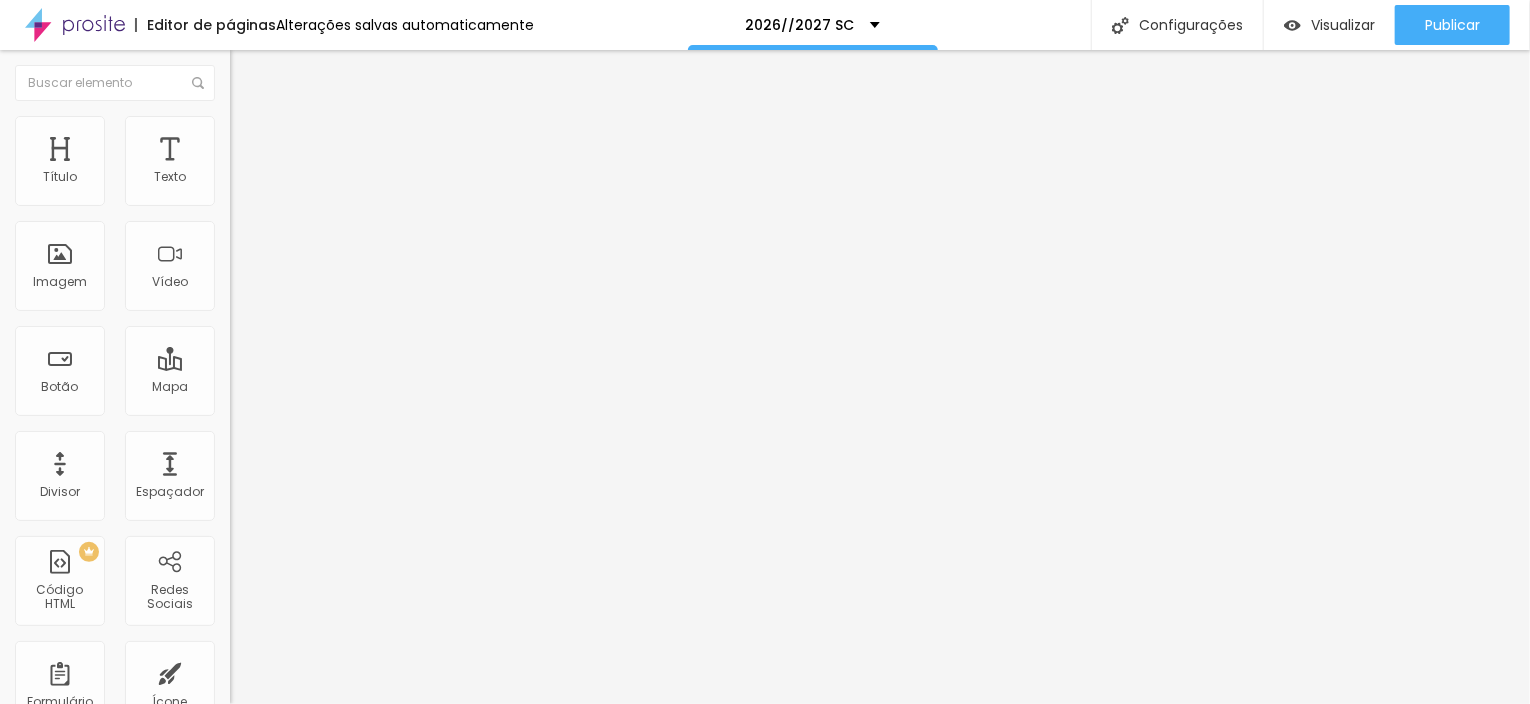 drag, startPoint x: 68, startPoint y: 415, endPoint x: 55, endPoint y: 412, distance: 13.341664 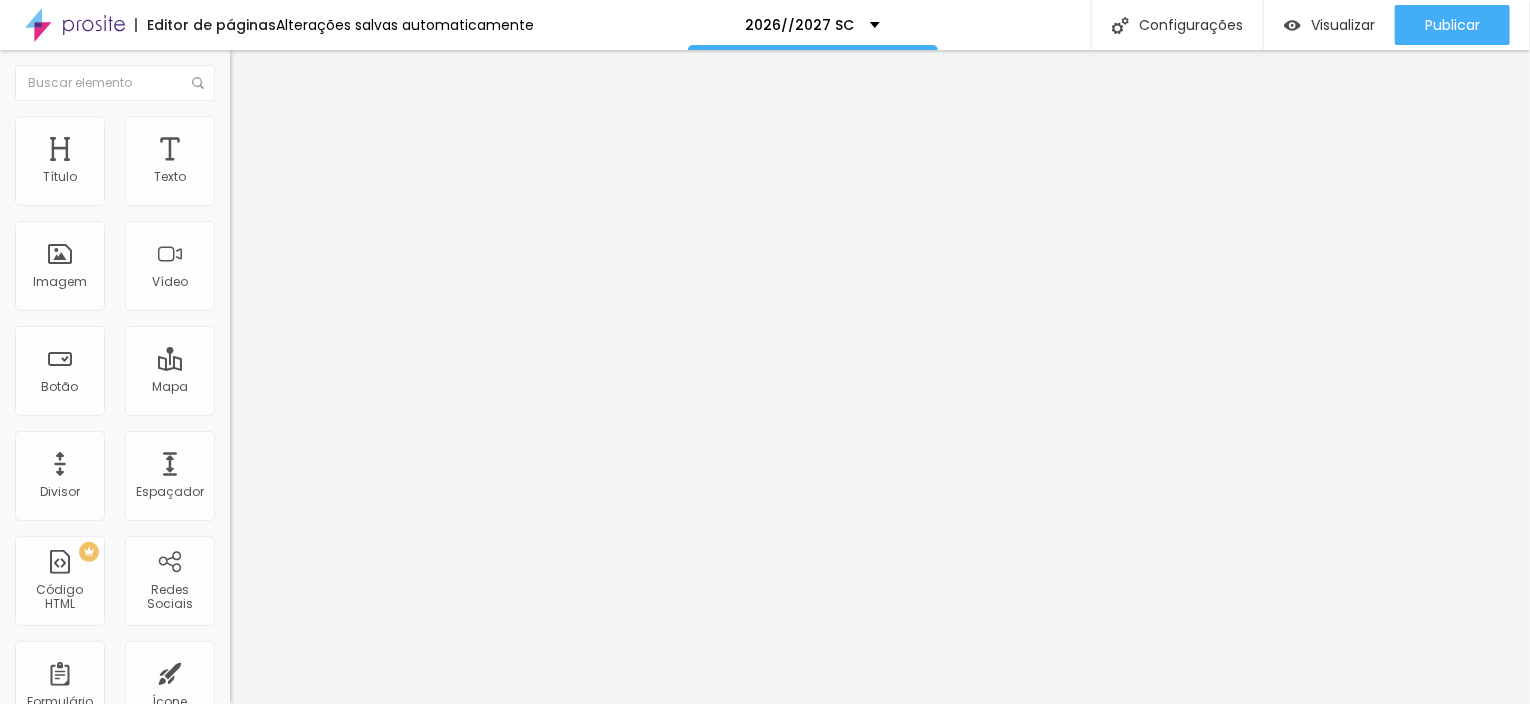 type on "26" 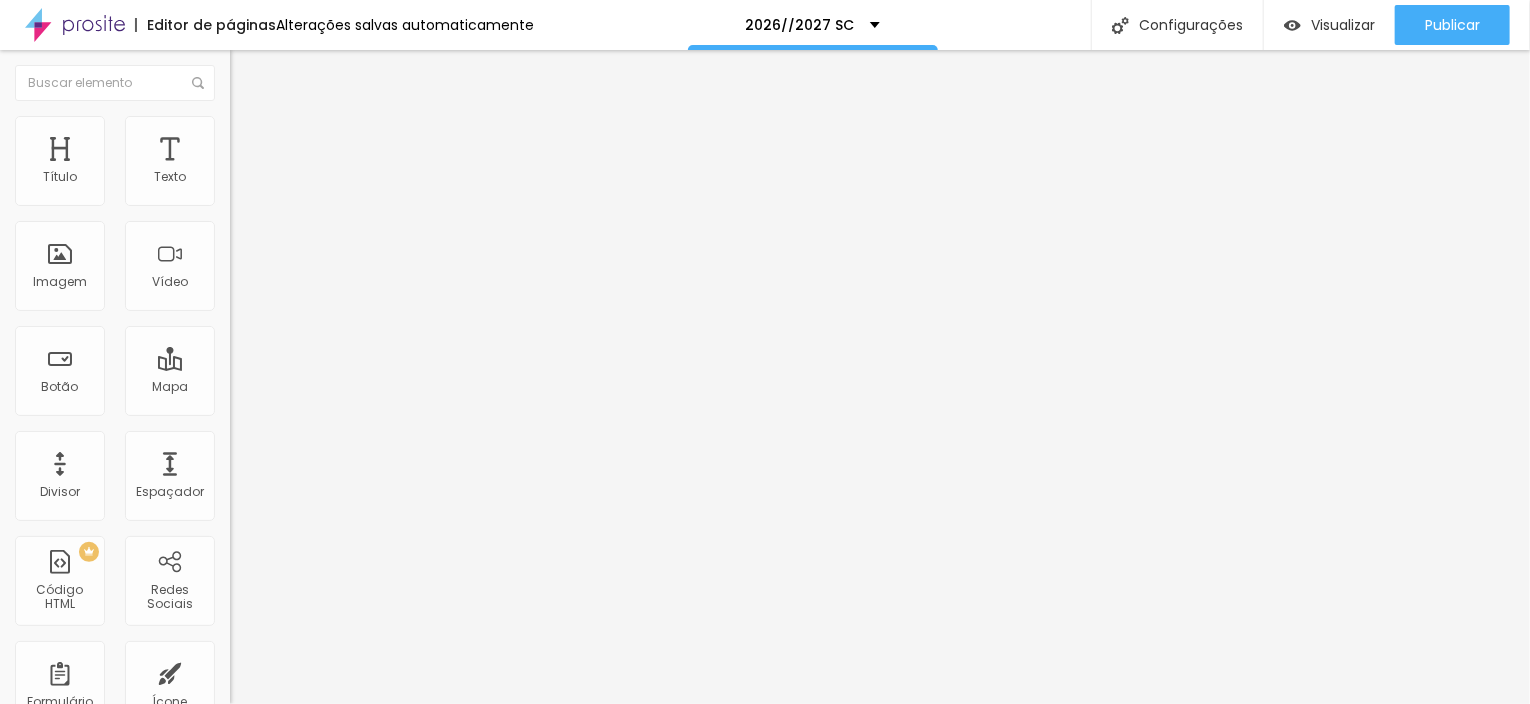type on "25" 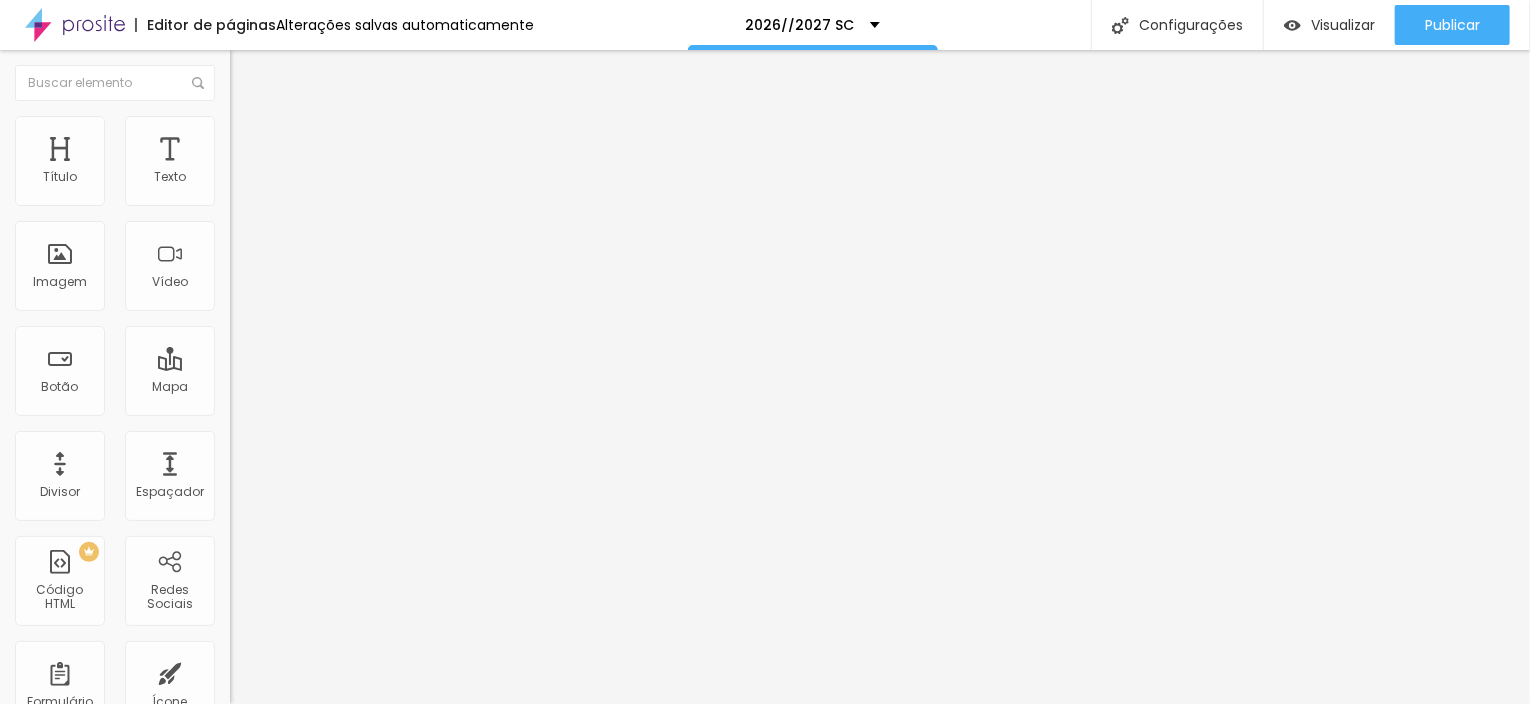 click at bounding box center (294, 487) 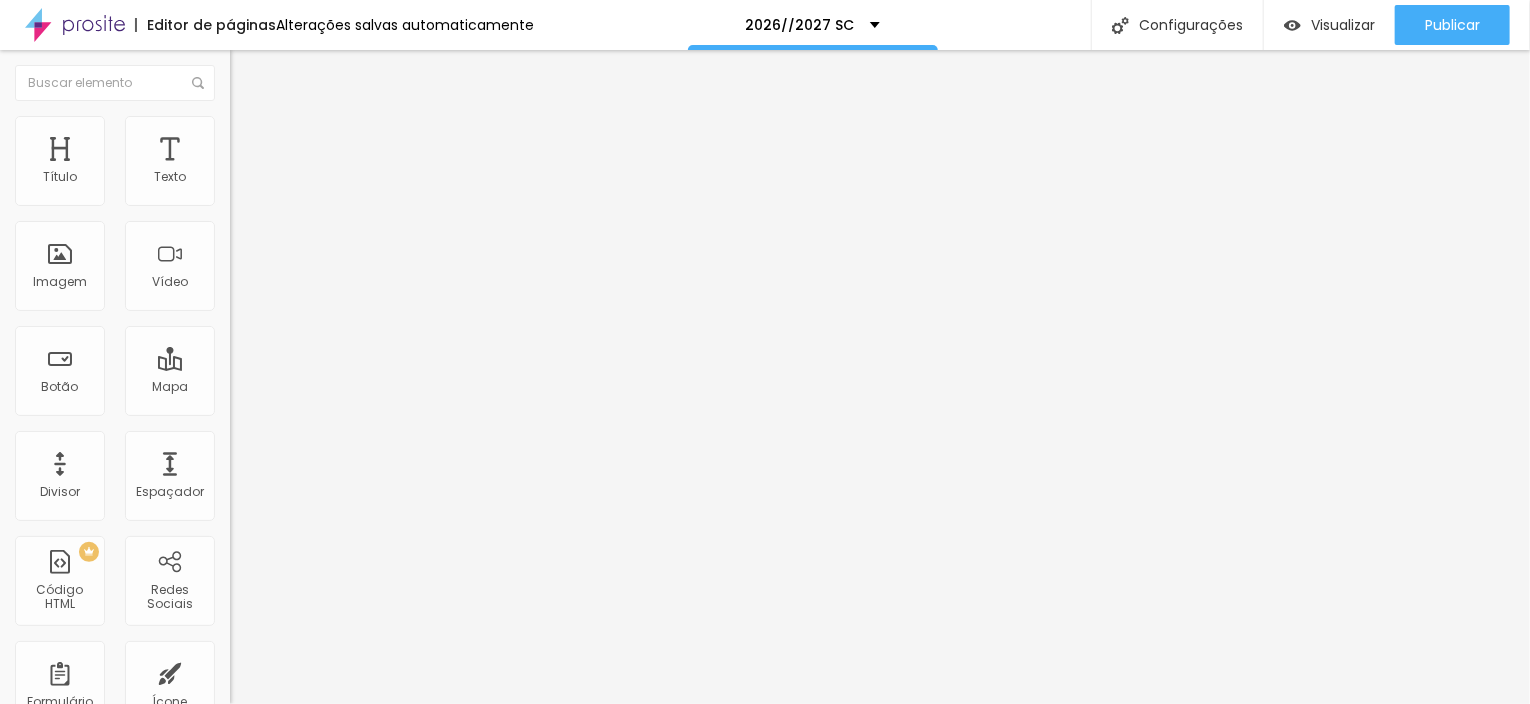 type on "19" 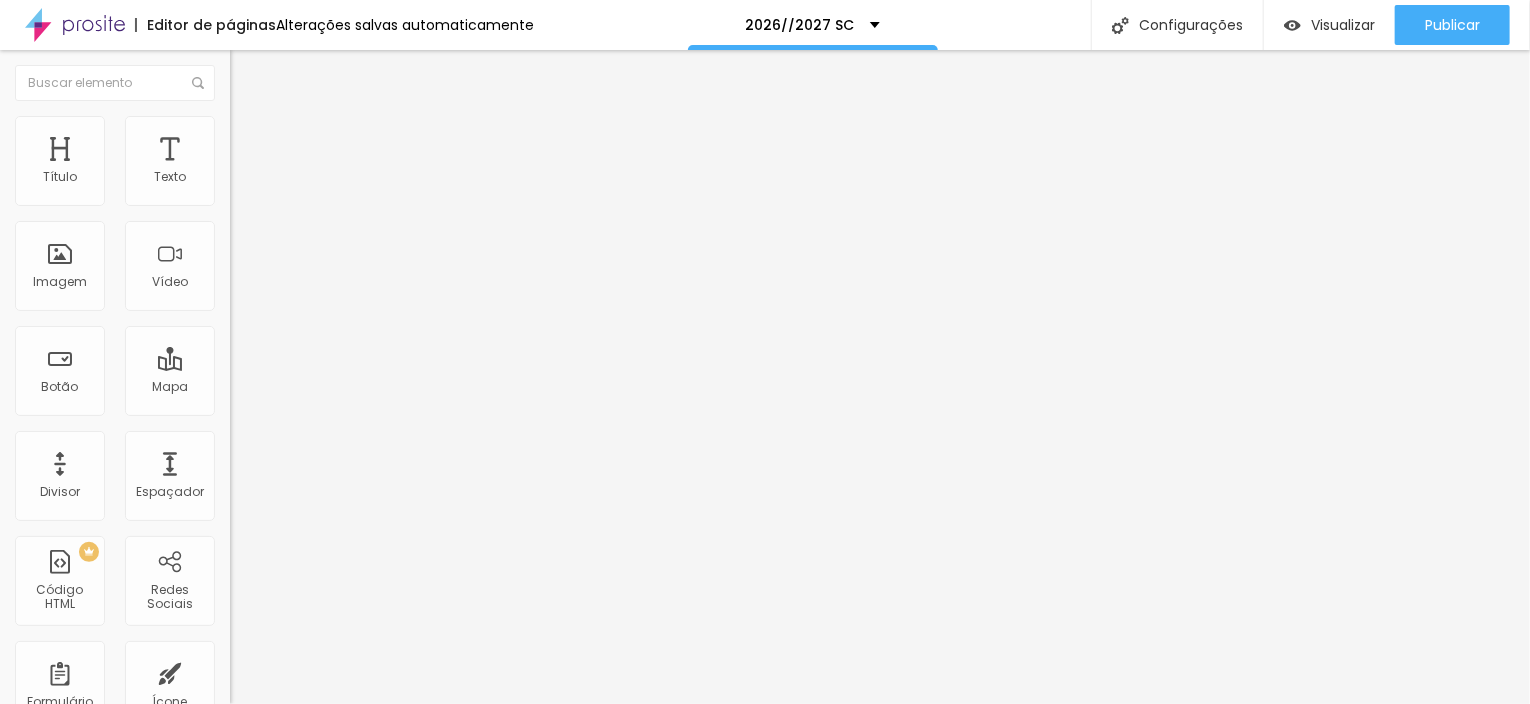 type on "20" 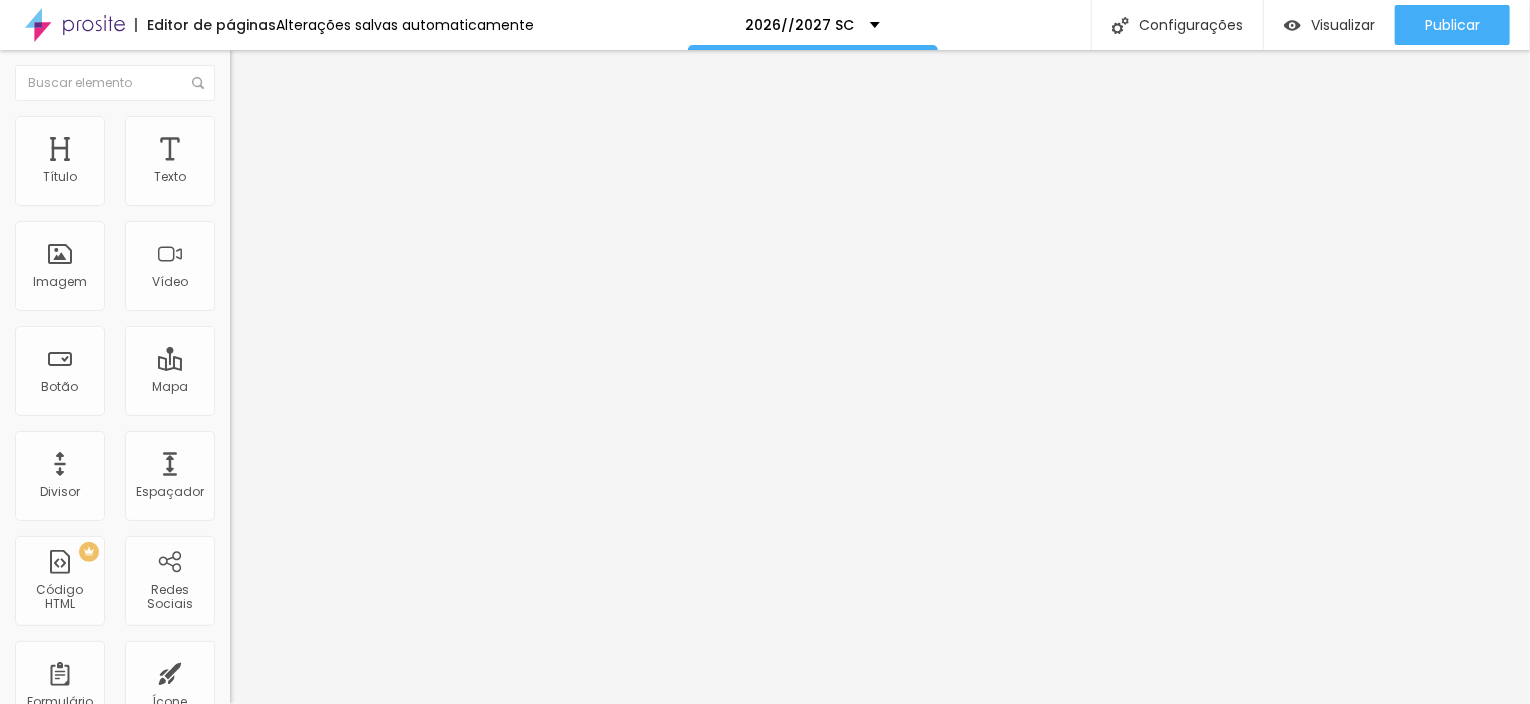 type on "19" 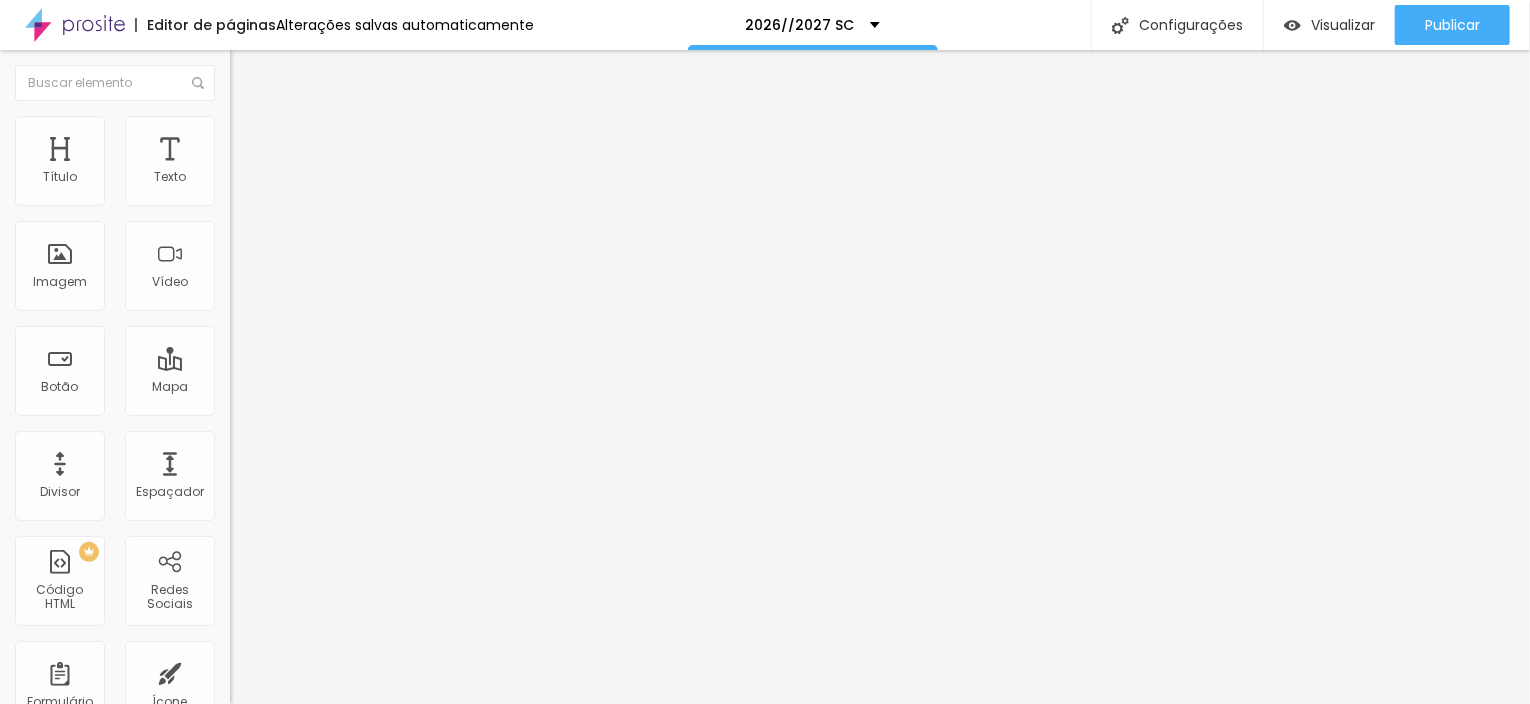 type on "20" 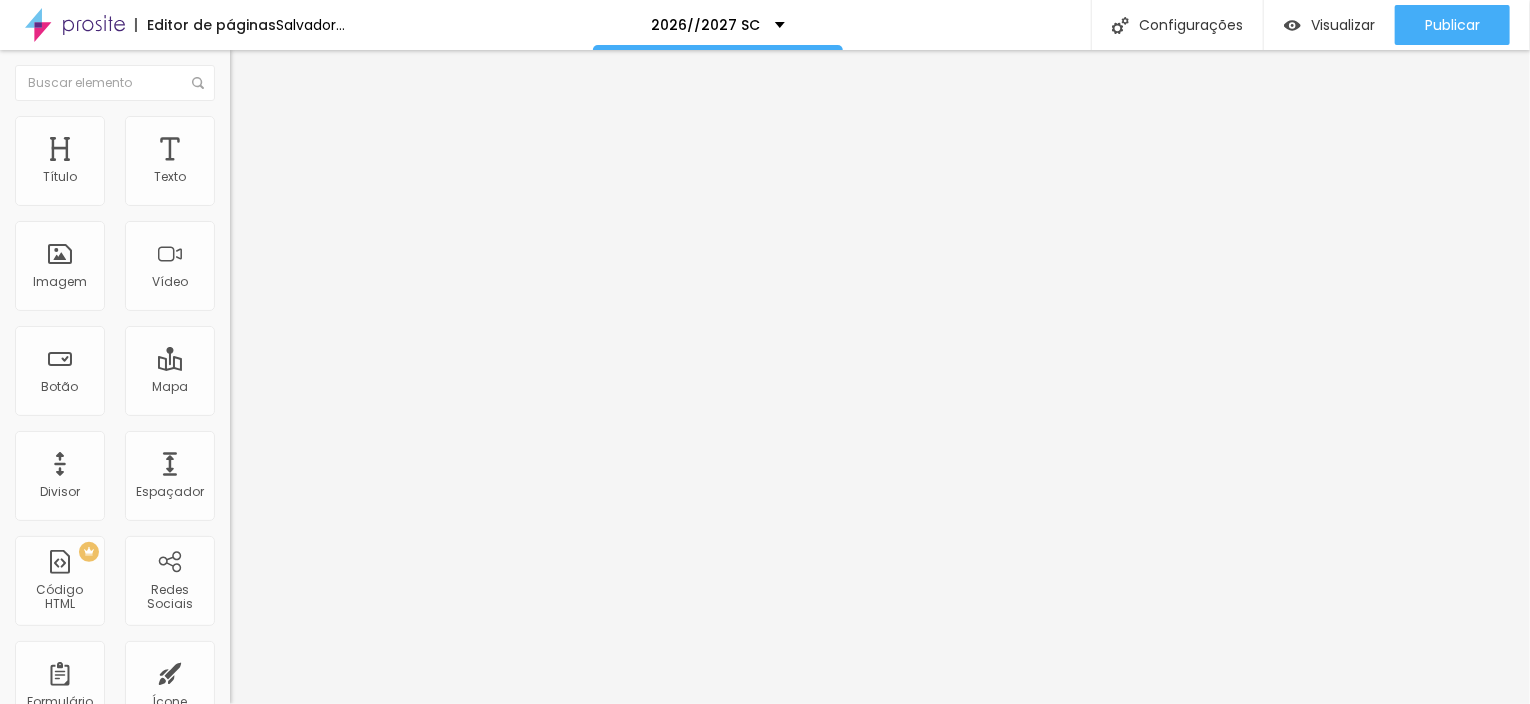 type on "20" 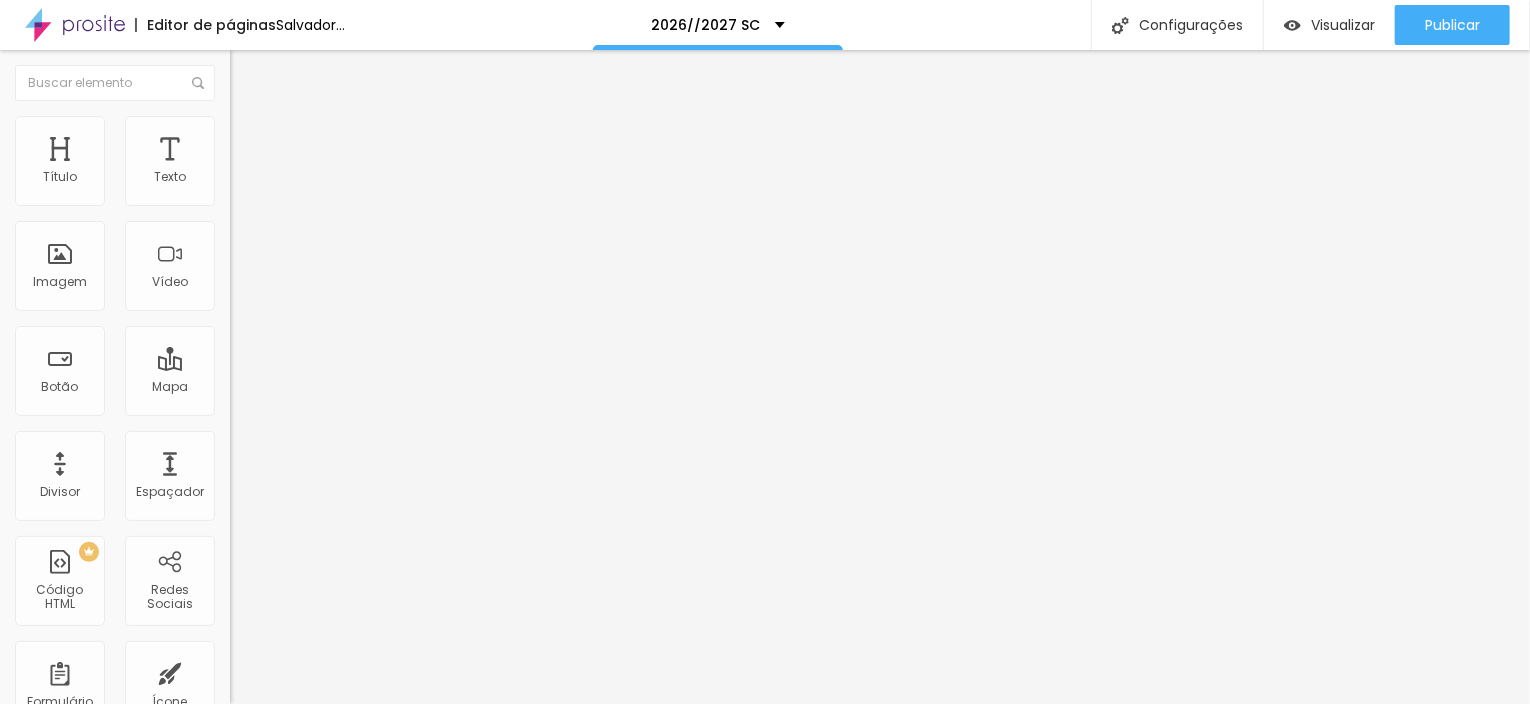 type on "25" 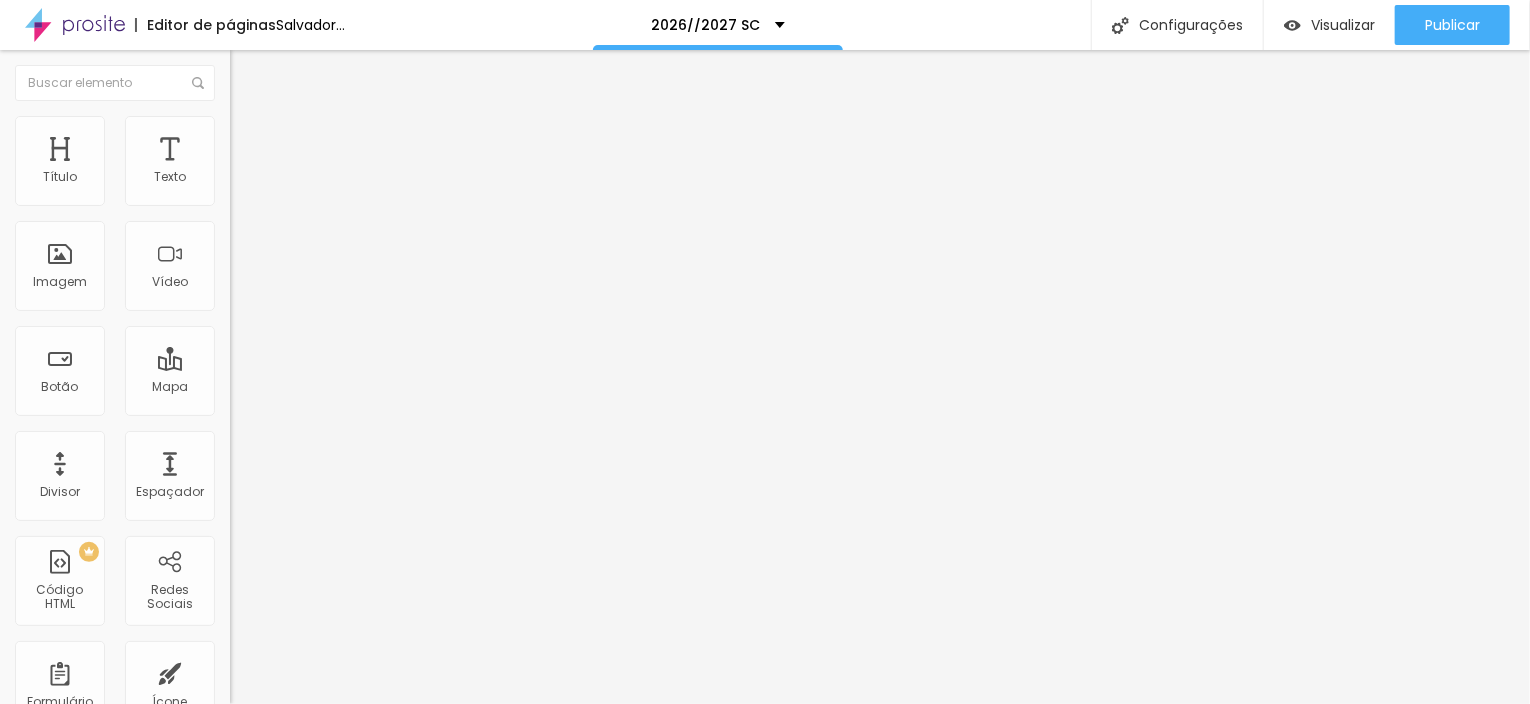 type on "24" 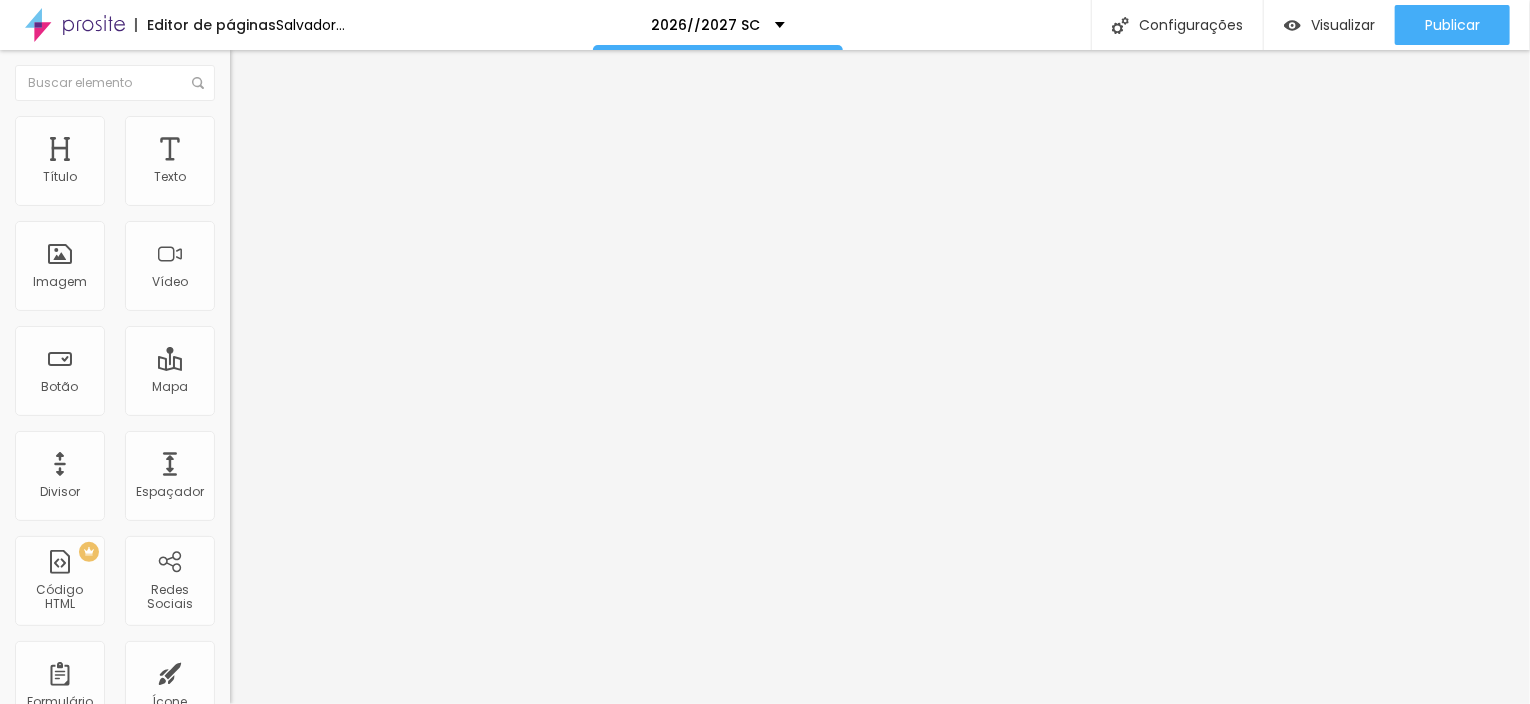 type on "24" 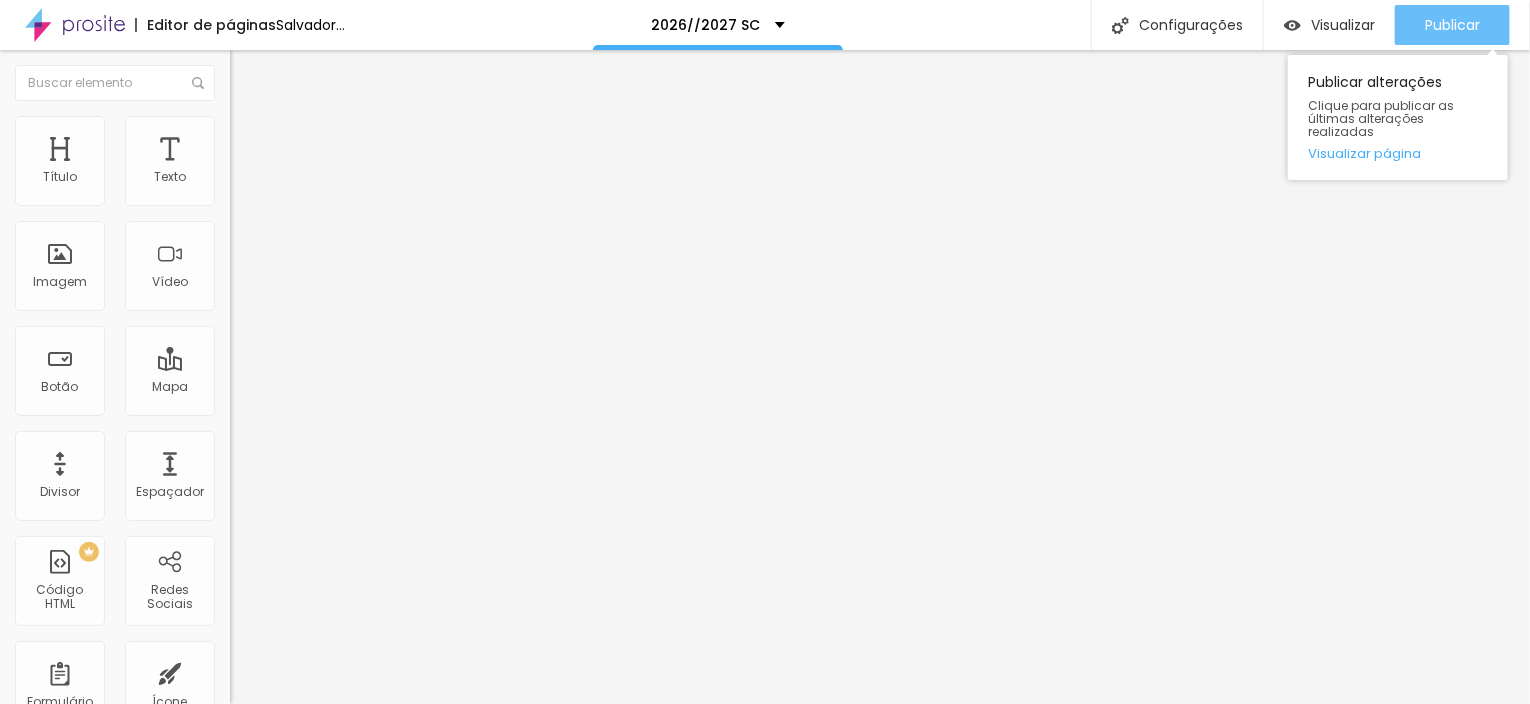 click on "Publicar" at bounding box center [1452, 25] 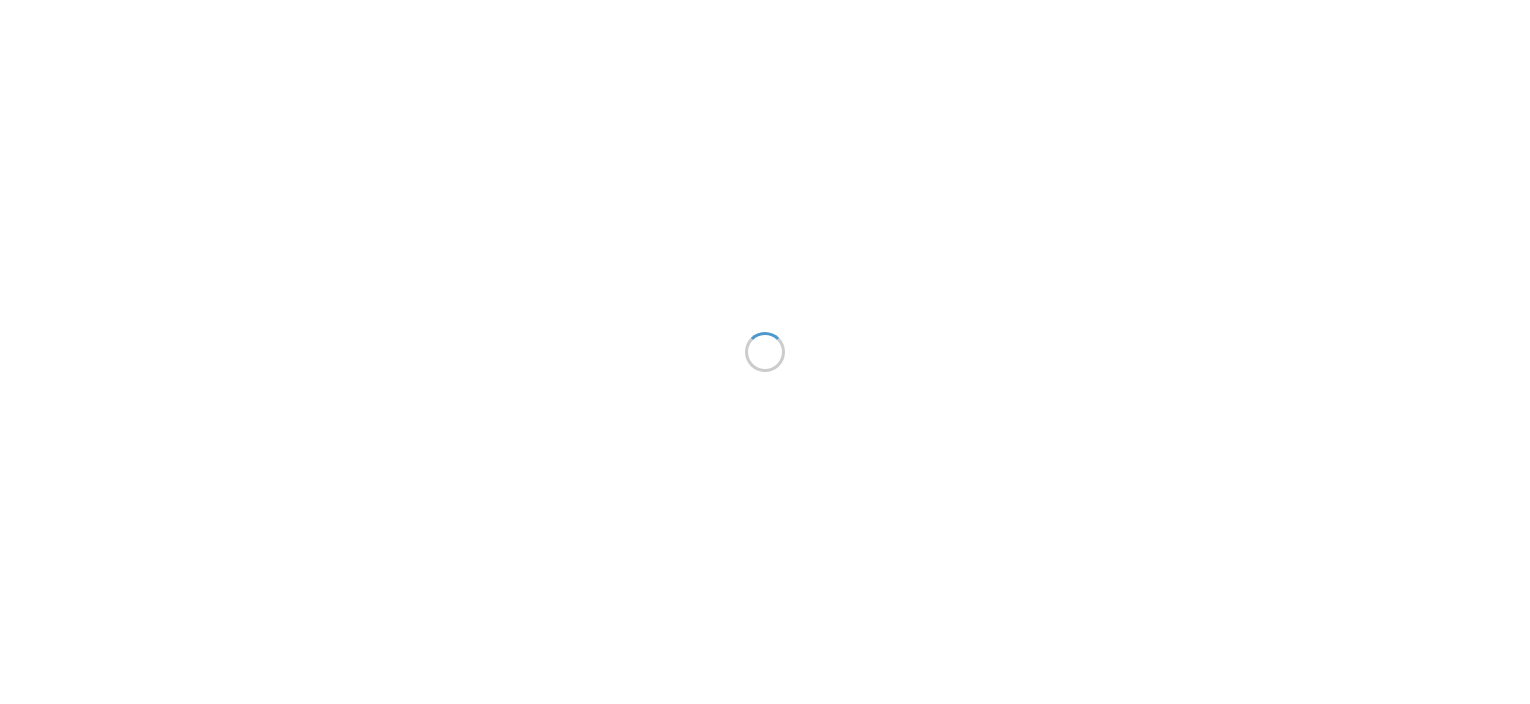 scroll, scrollTop: 0, scrollLeft: 0, axis: both 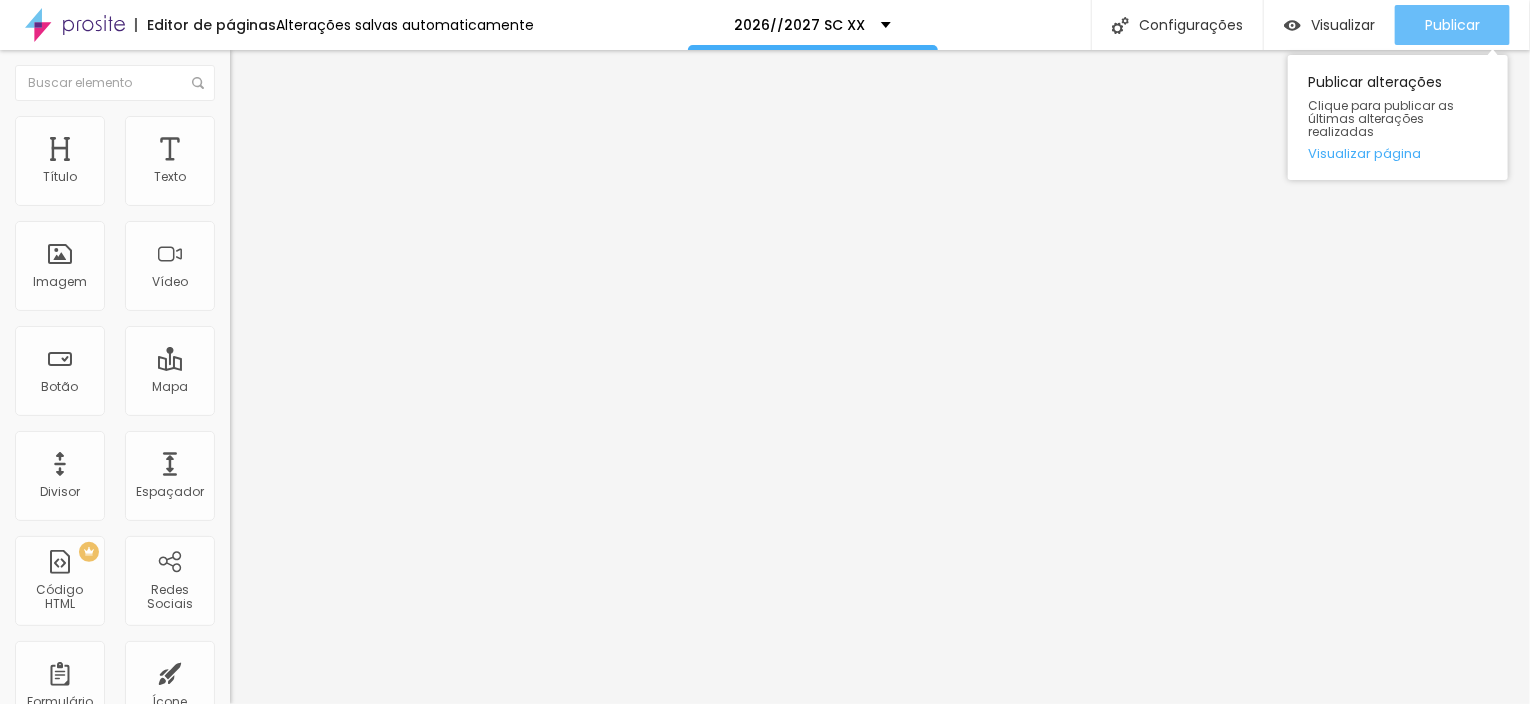 click on "Publicar" at bounding box center [1452, 25] 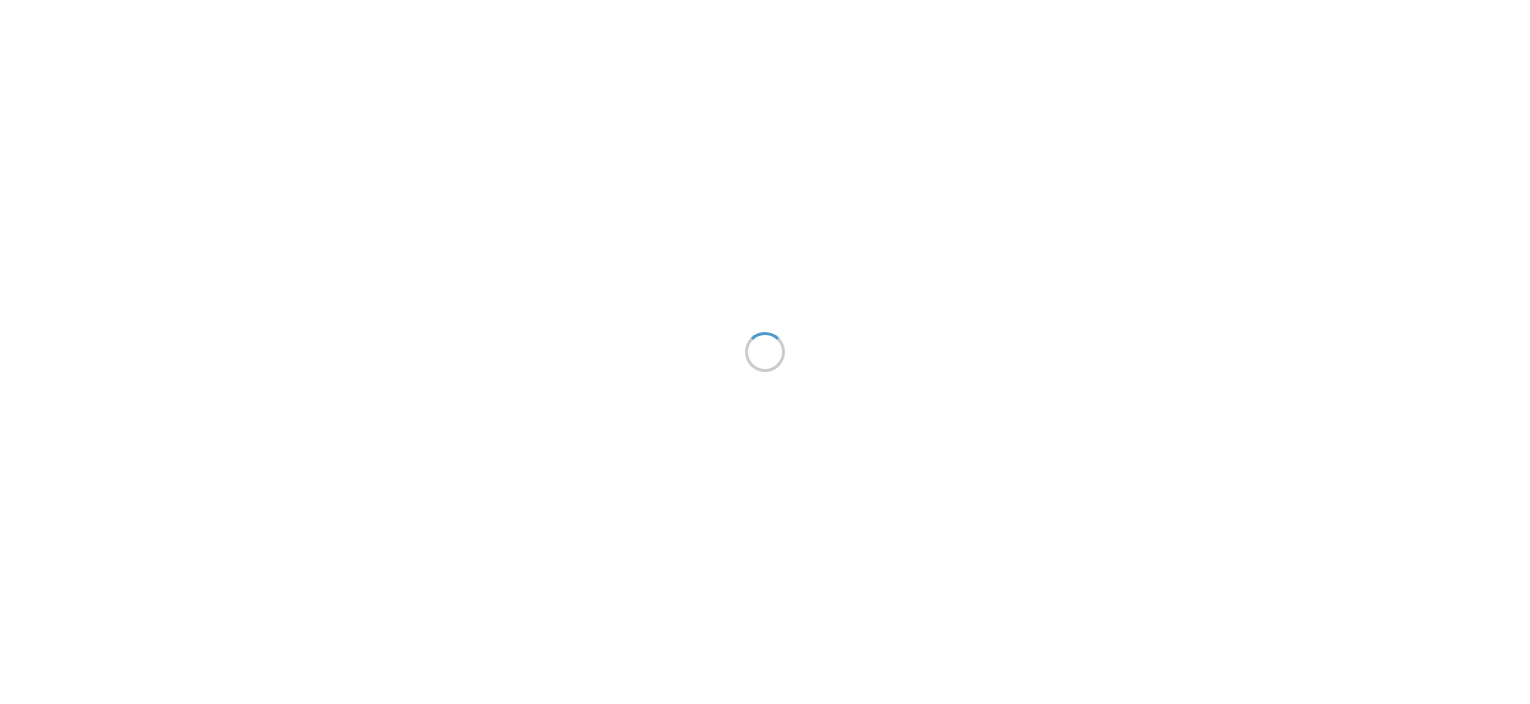 scroll, scrollTop: 0, scrollLeft: 0, axis: both 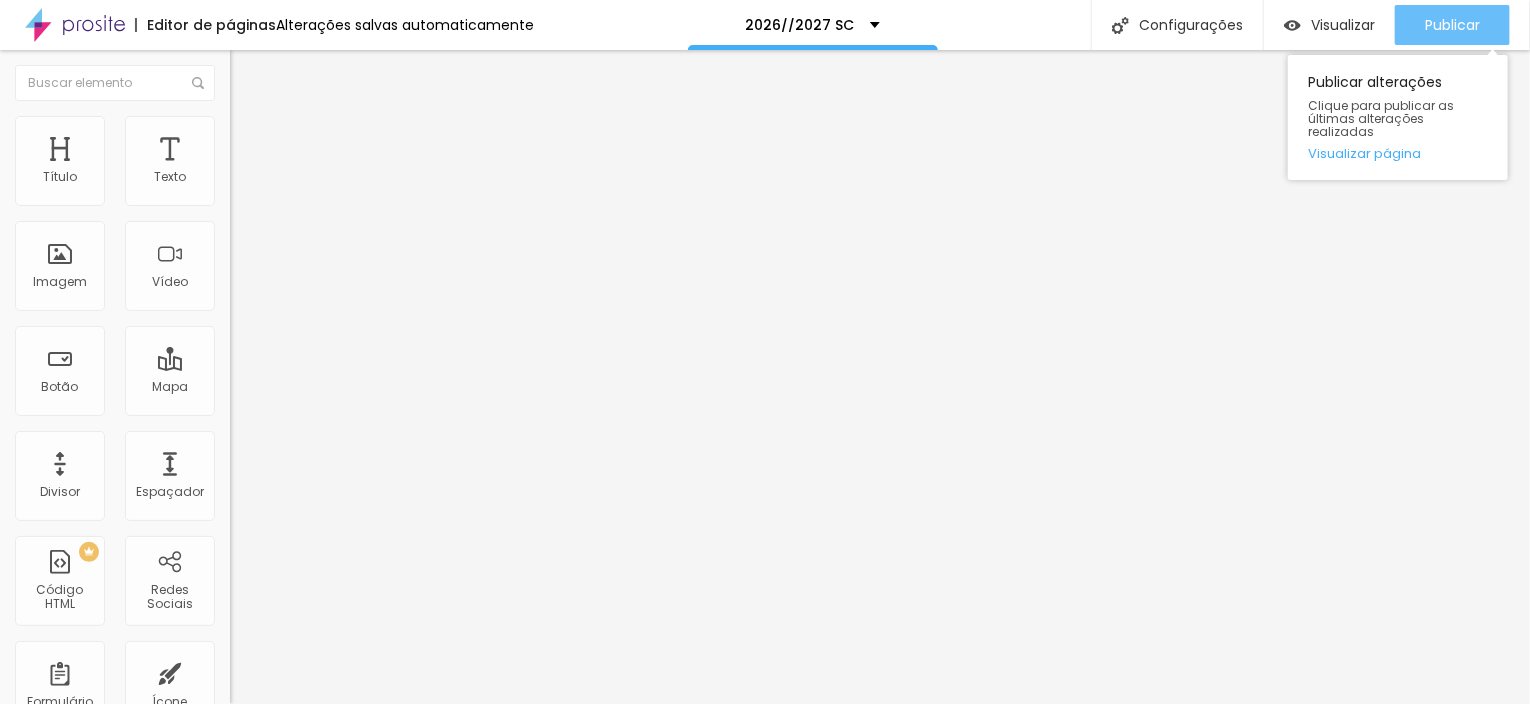 click on "Publicar" at bounding box center [1452, 25] 